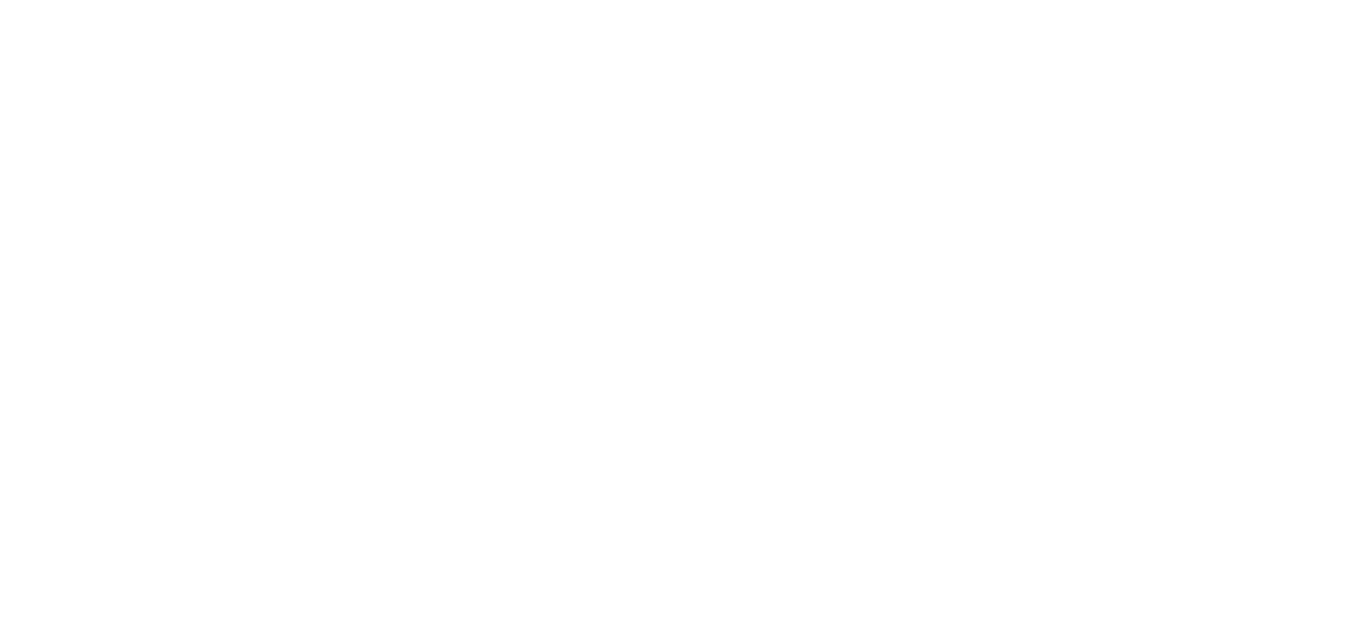 scroll, scrollTop: 0, scrollLeft: 0, axis: both 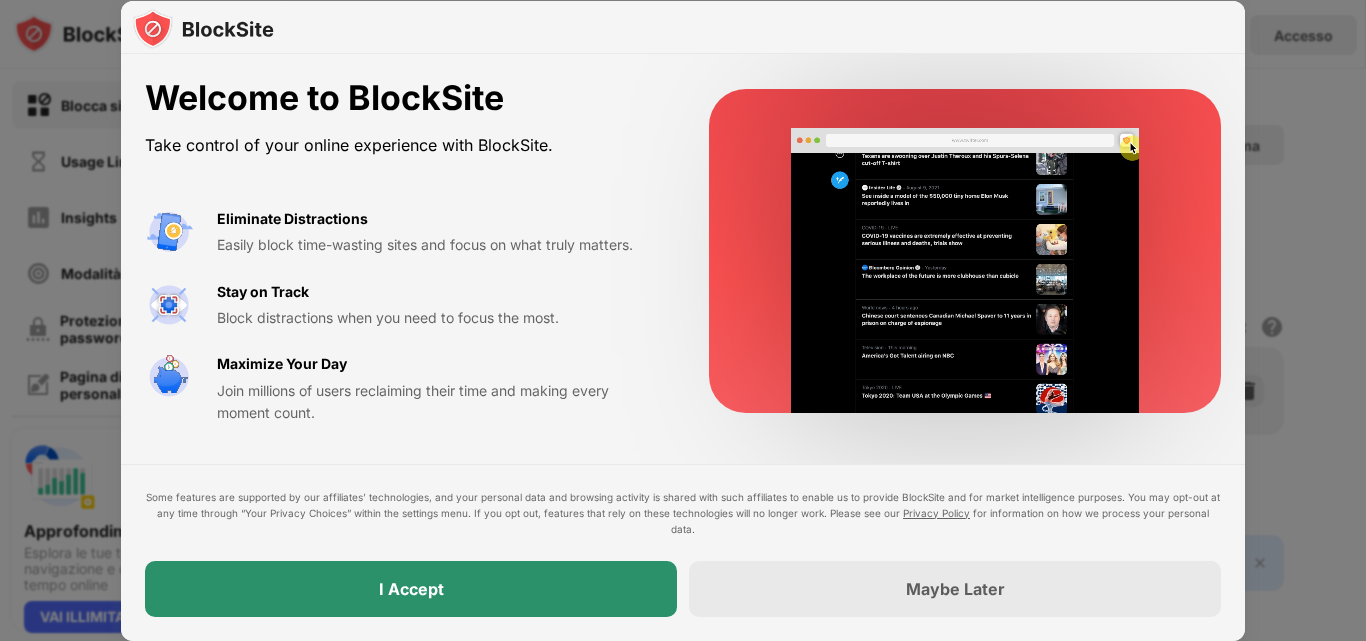 click on "I Accept" at bounding box center [411, 589] 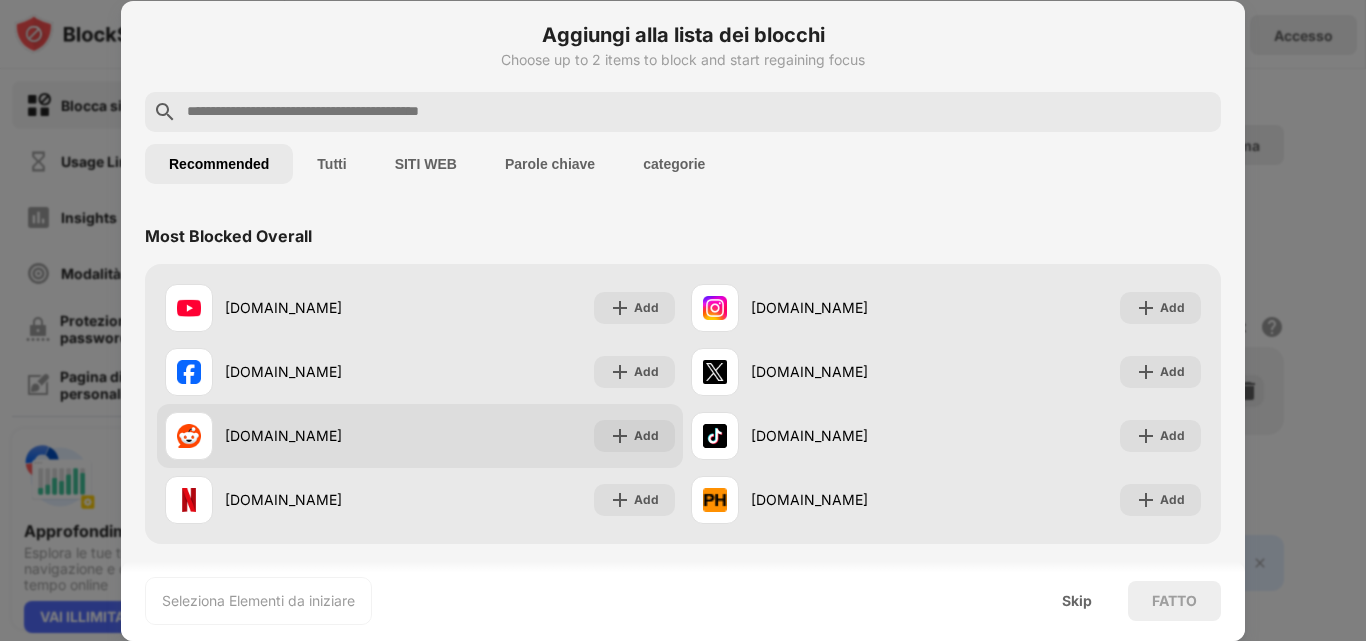 scroll, scrollTop: 0, scrollLeft: 0, axis: both 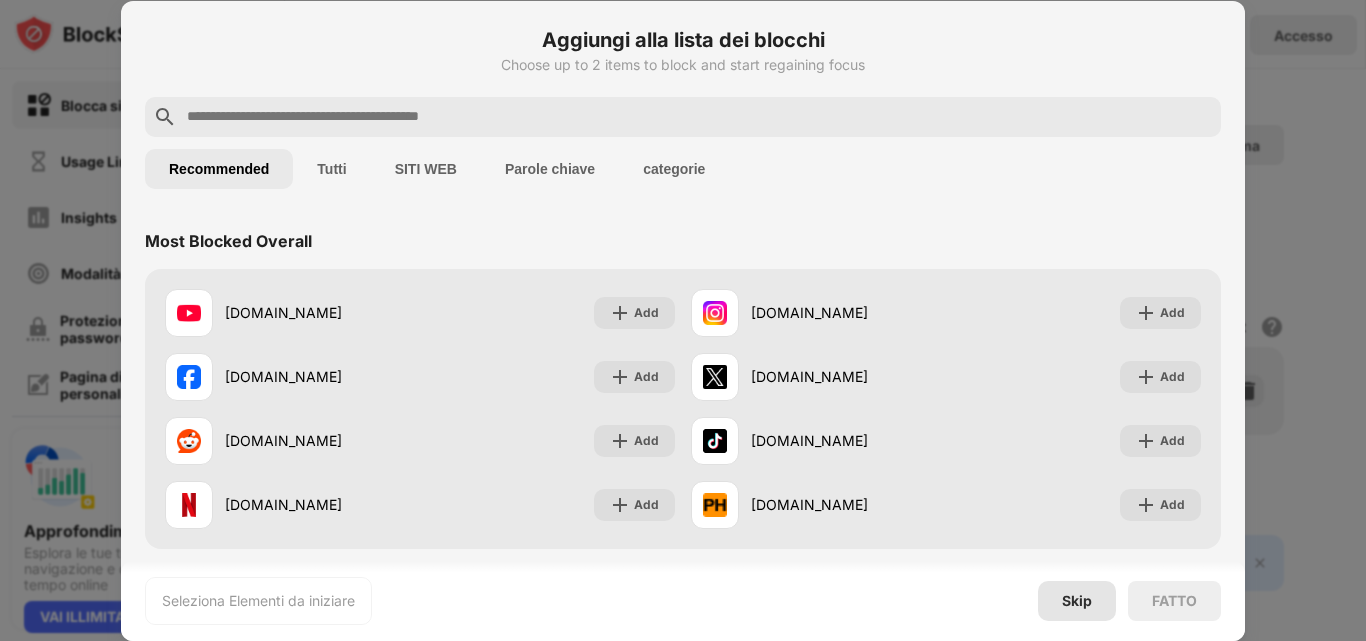 click on "Skip" at bounding box center [1077, 601] 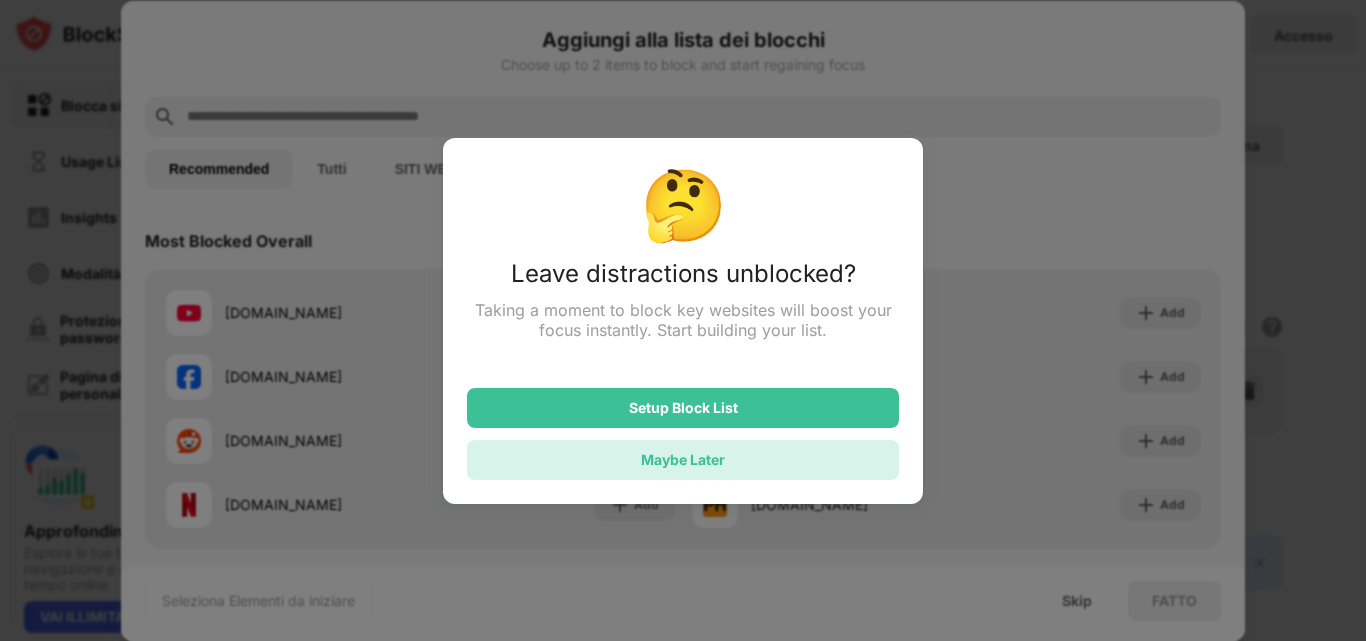 click on "Maybe Later" at bounding box center (683, 459) 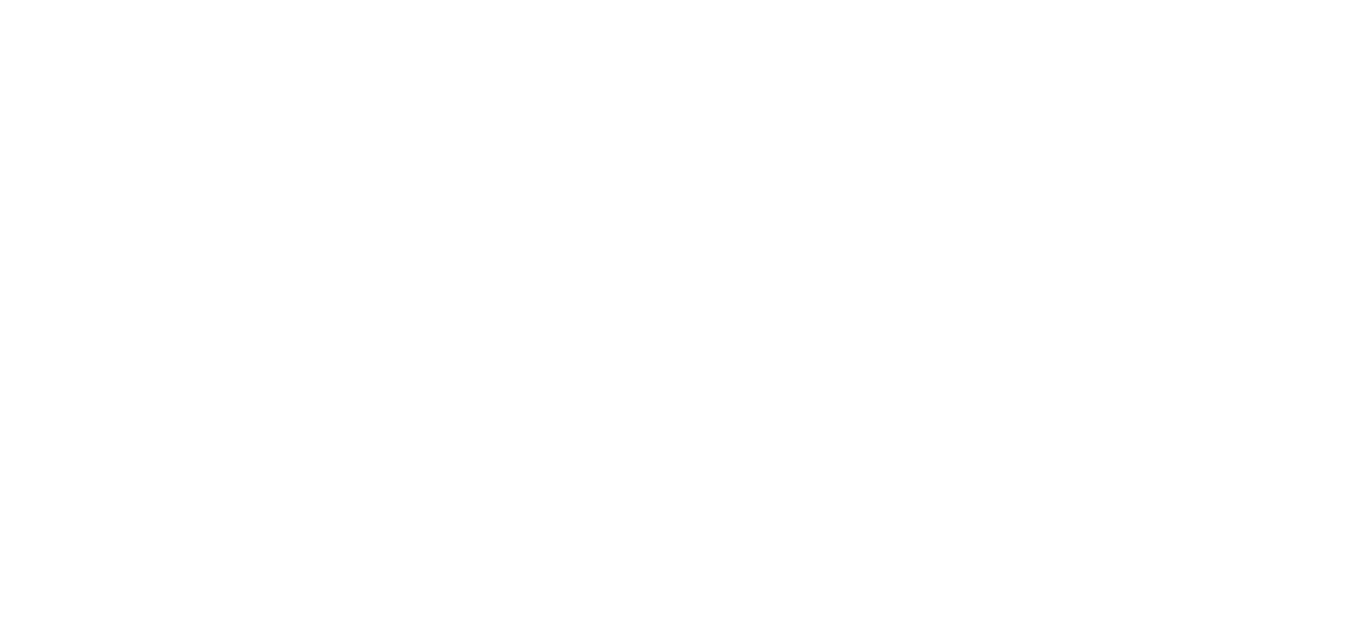 scroll, scrollTop: 0, scrollLeft: 0, axis: both 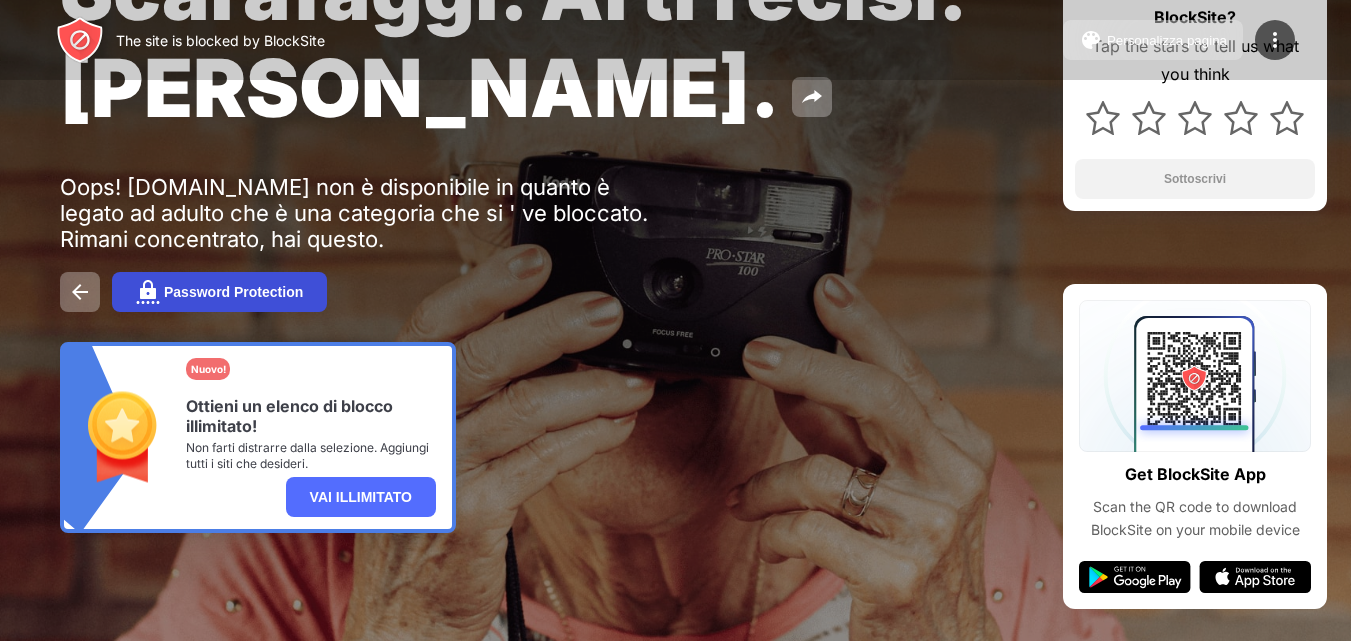 click on "Password Protection" at bounding box center (233, 292) 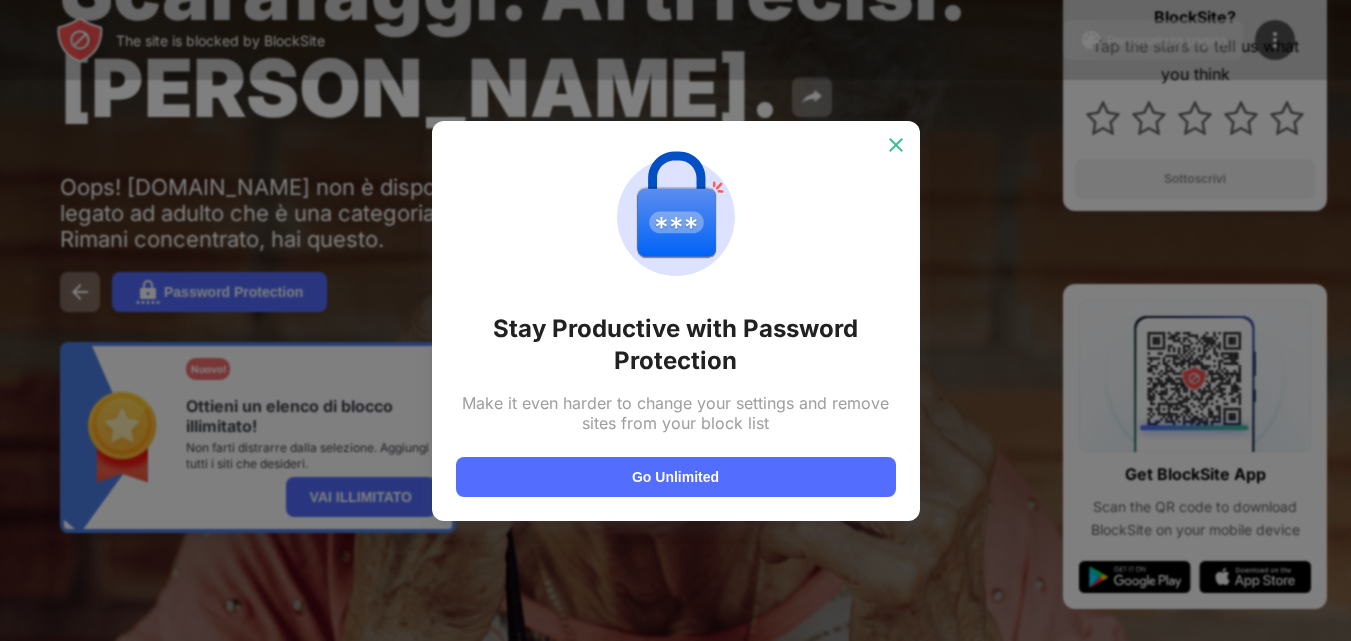 click at bounding box center [896, 145] 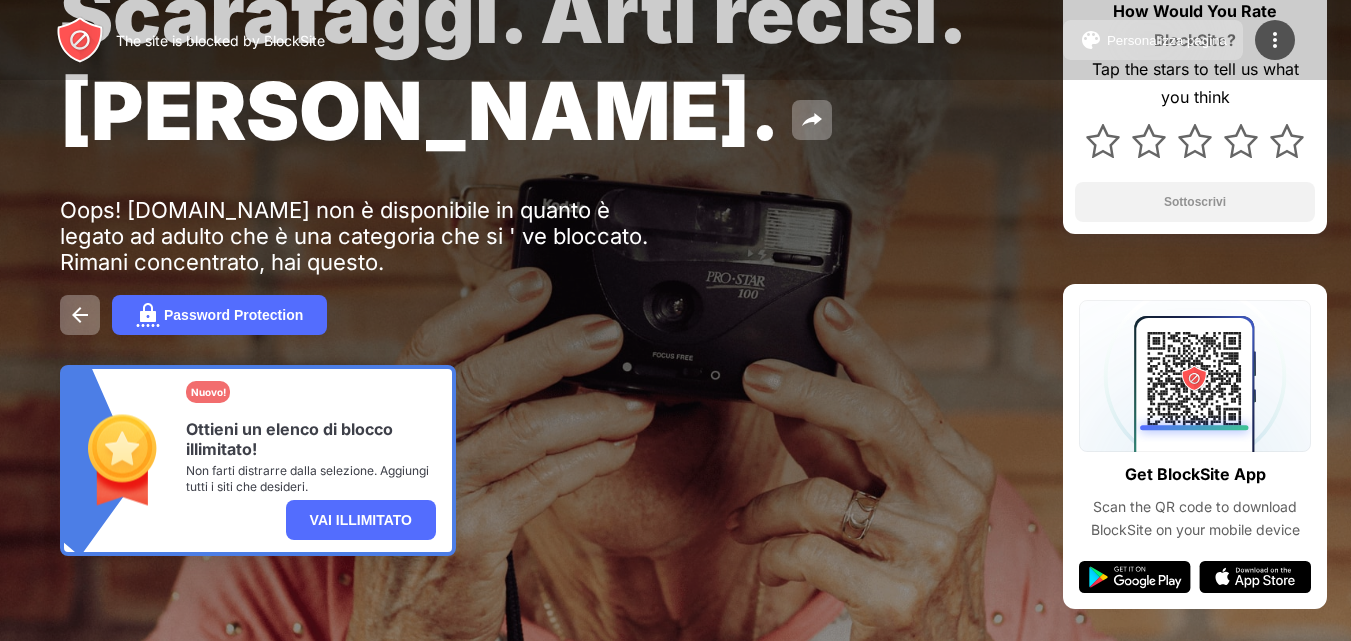 scroll, scrollTop: 166, scrollLeft: 0, axis: vertical 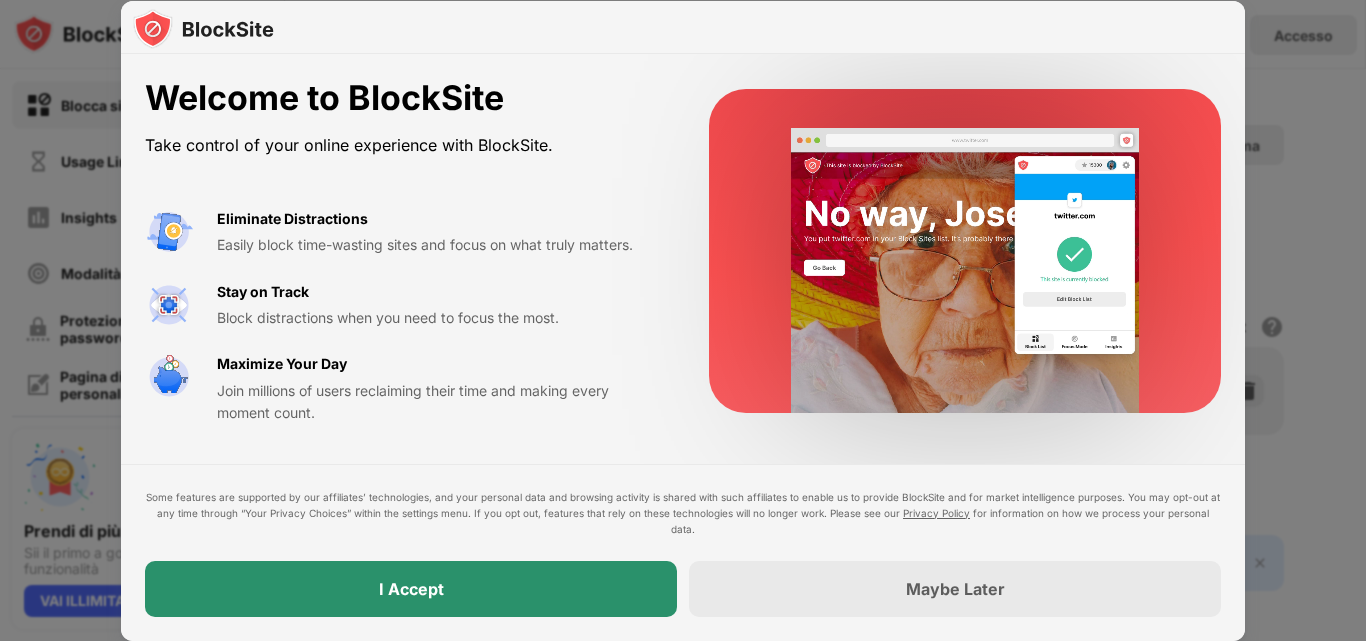 click on "I Accept" at bounding box center [411, 589] 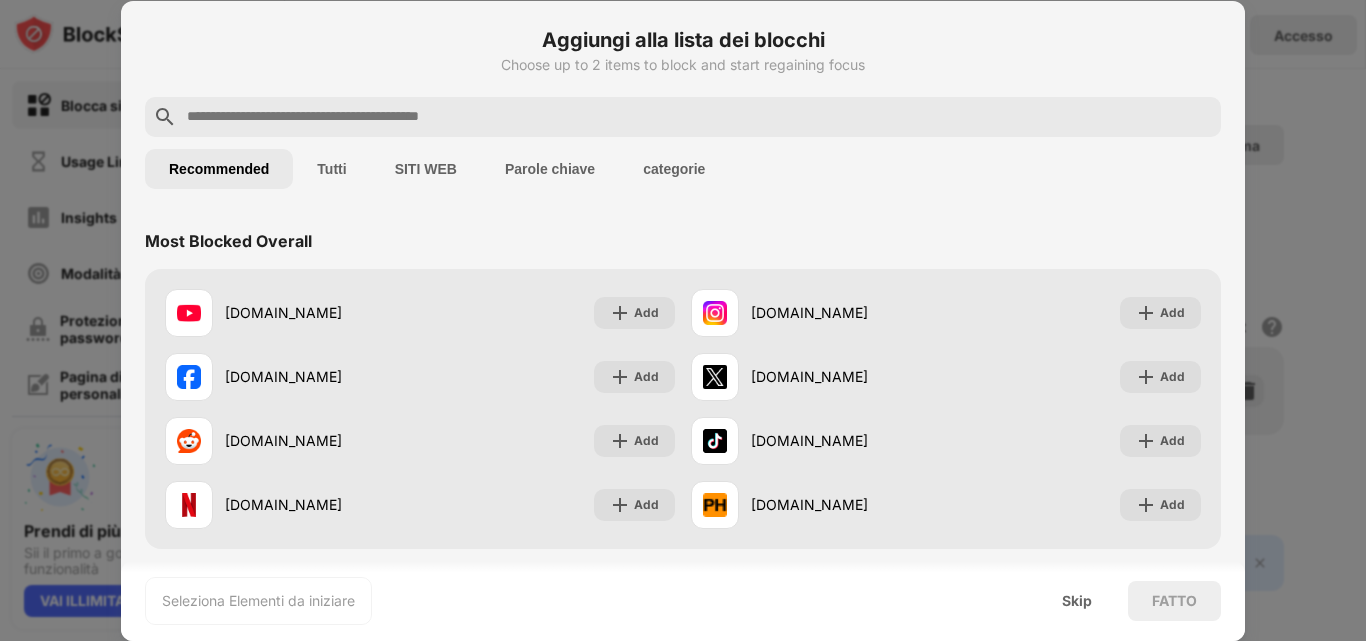 click on "Recommended" at bounding box center (219, 169) 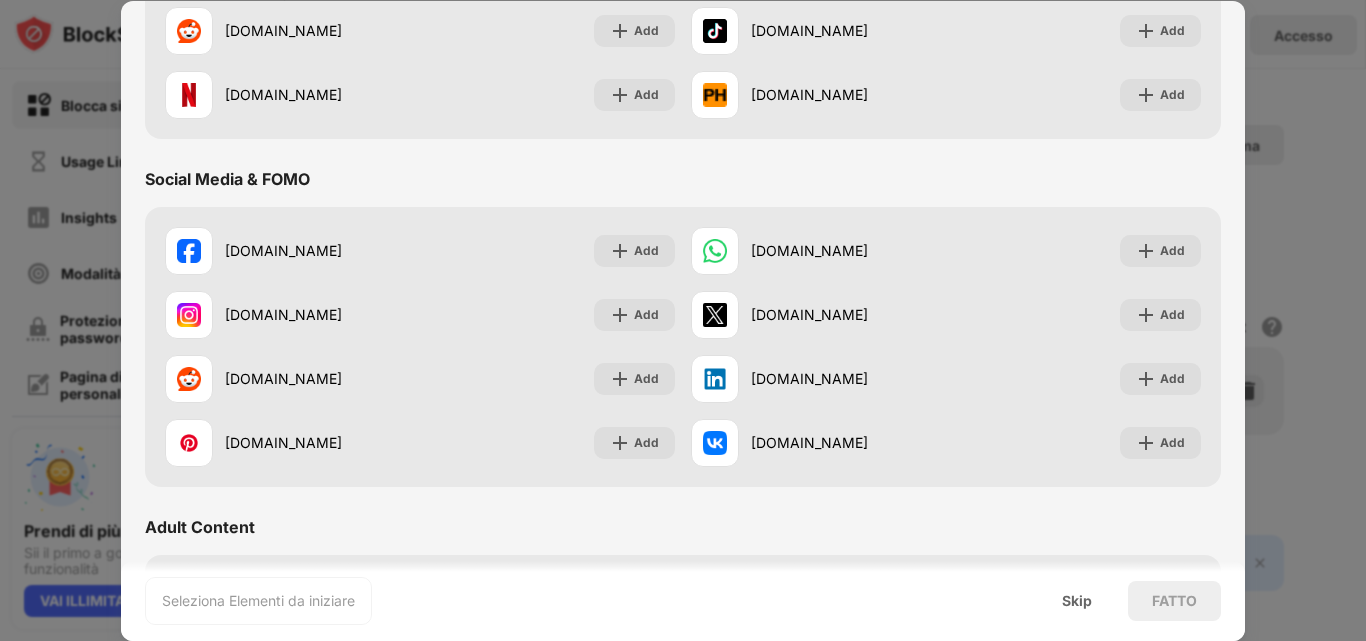 scroll, scrollTop: 500, scrollLeft: 0, axis: vertical 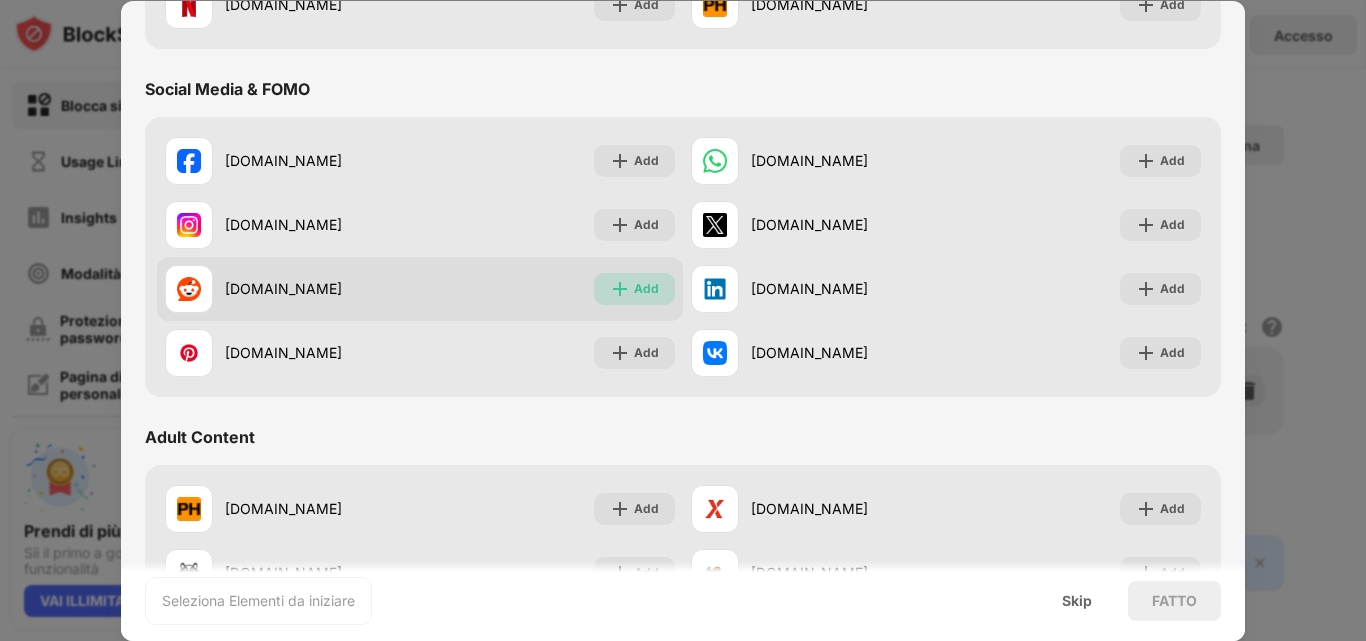 click on "Add" at bounding box center (634, 289) 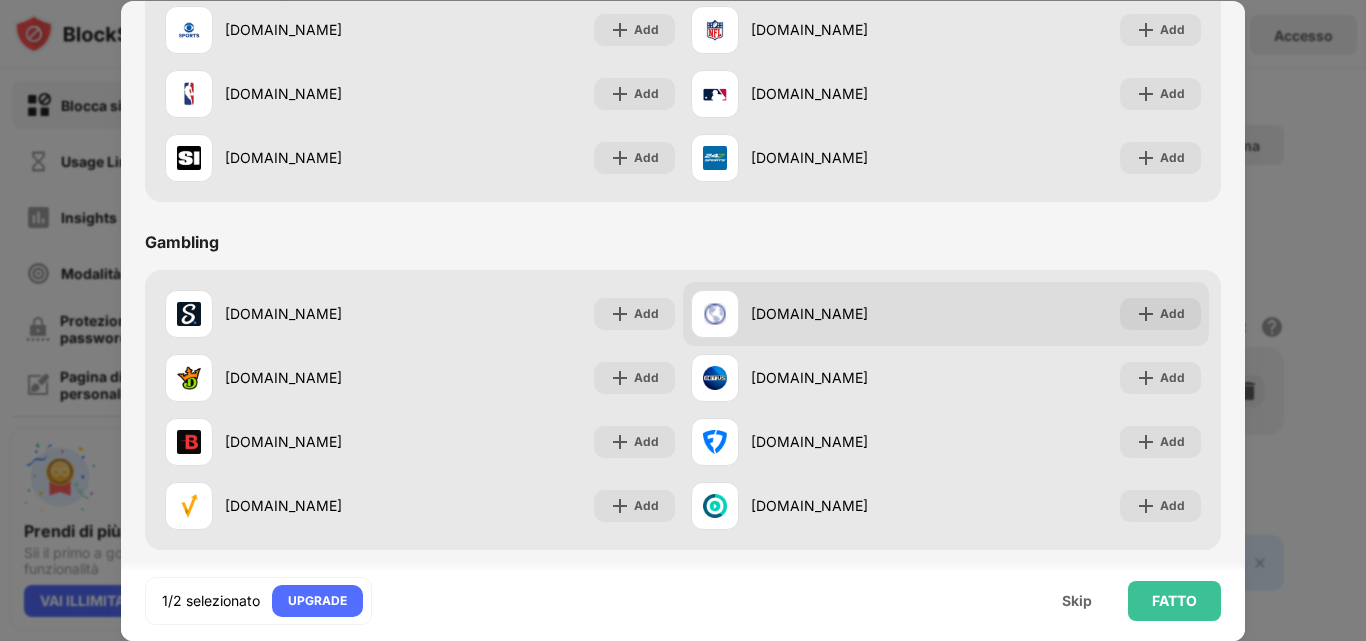 scroll, scrollTop: 1800, scrollLeft: 0, axis: vertical 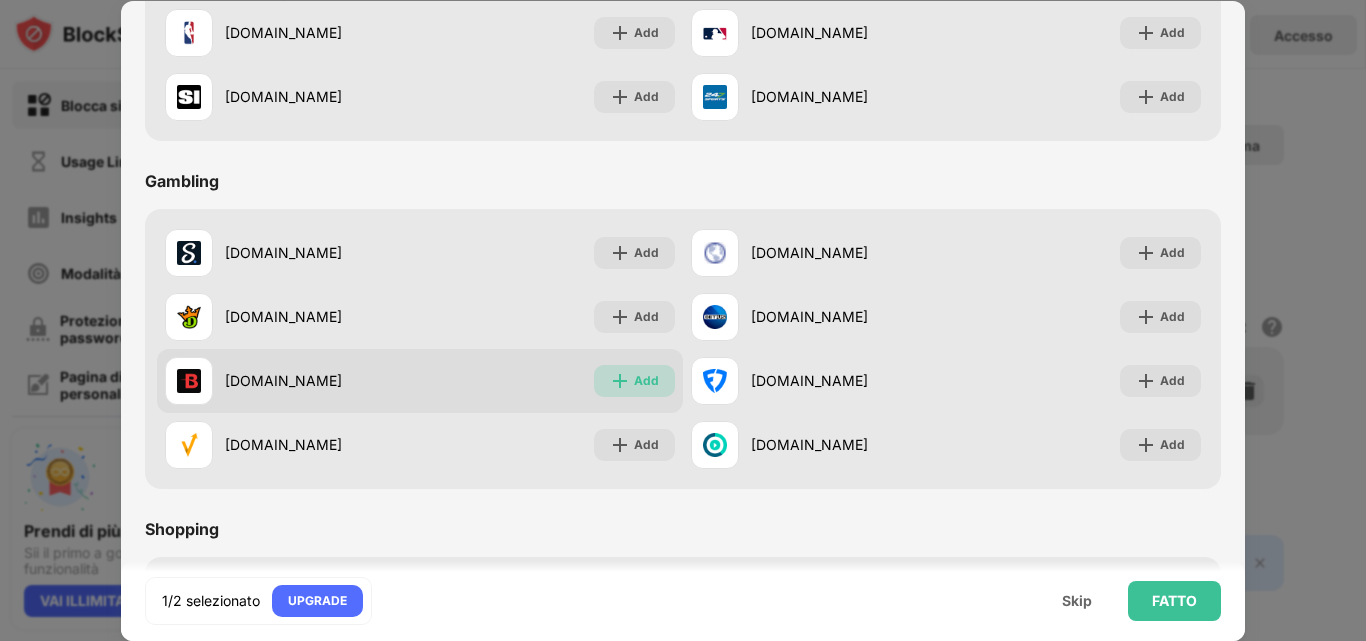click on "Add" at bounding box center [646, 381] 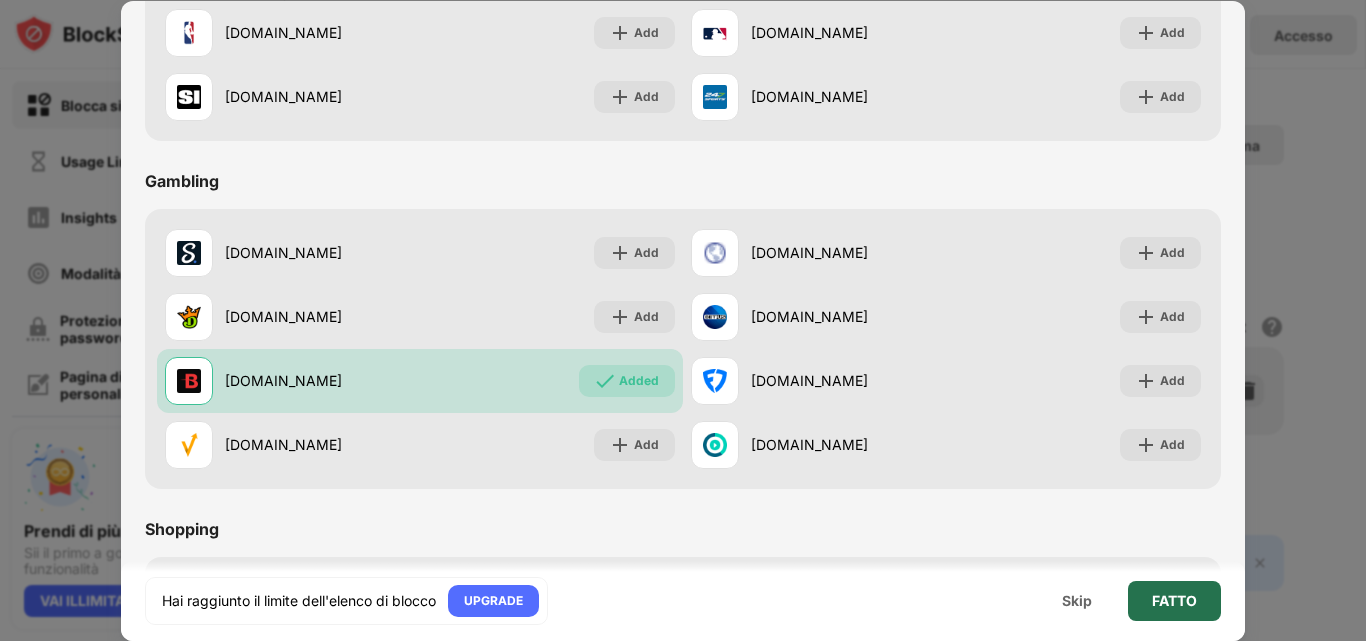 click on "FATTO" at bounding box center (1174, 601) 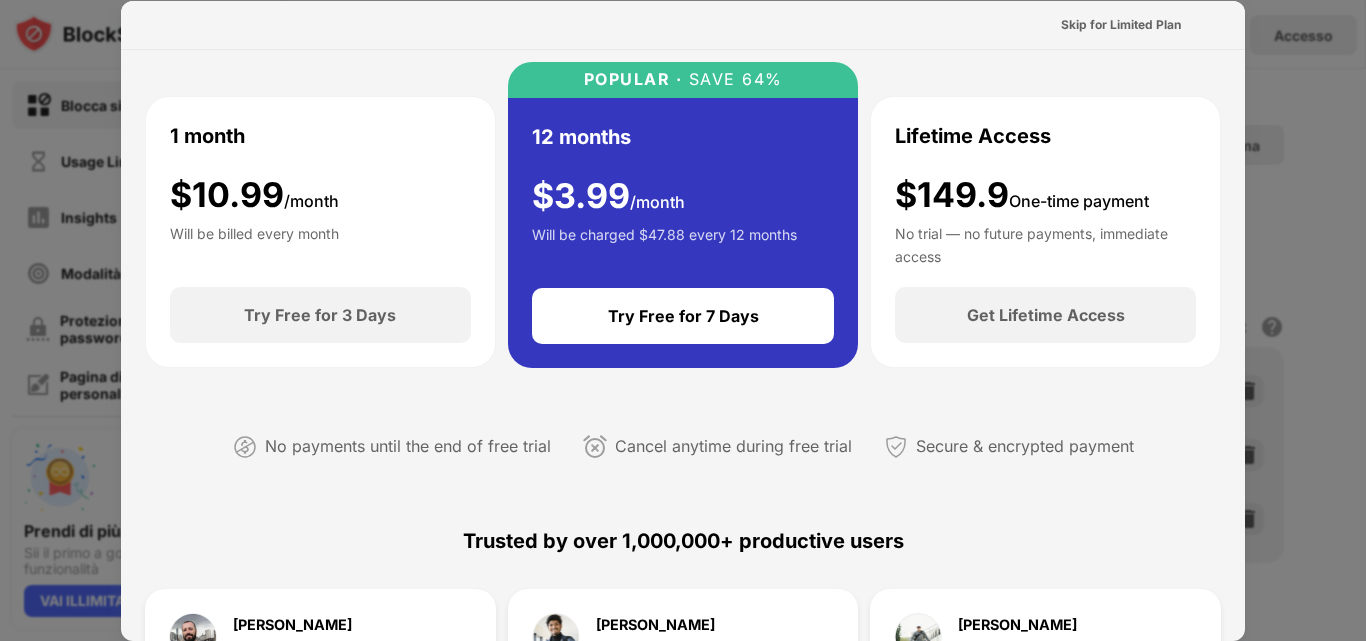 scroll, scrollTop: 0, scrollLeft: 0, axis: both 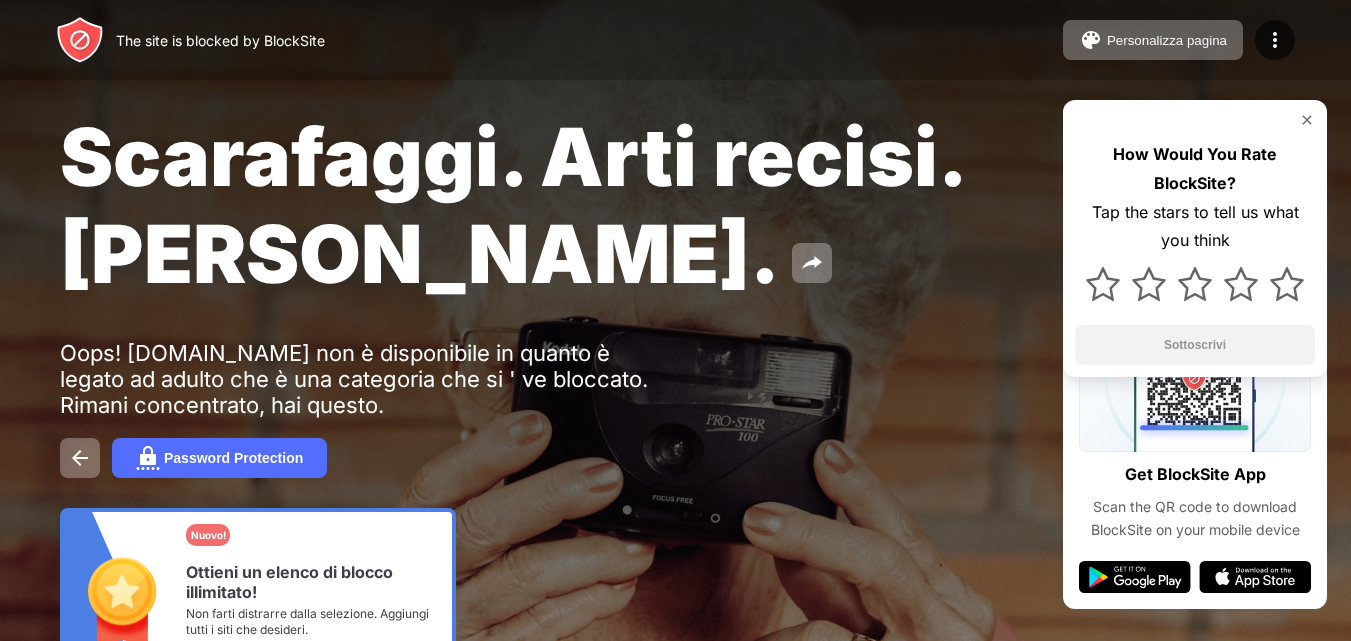 click on "Oops! [DOMAIN_NAME]  non è disponibile in quanto è legato ad adulto che è una categoria che si ' ve bloccato. Rimani concentrato, hai questo." at bounding box center (369, 379) 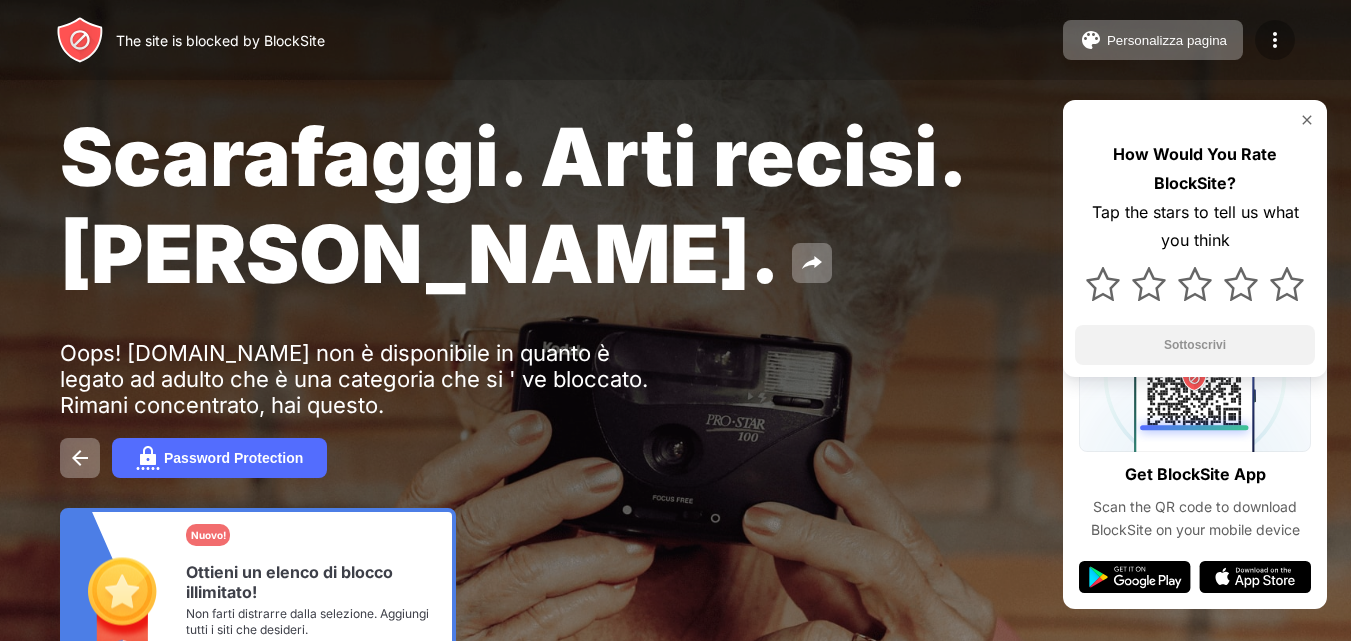 click at bounding box center (1275, 40) 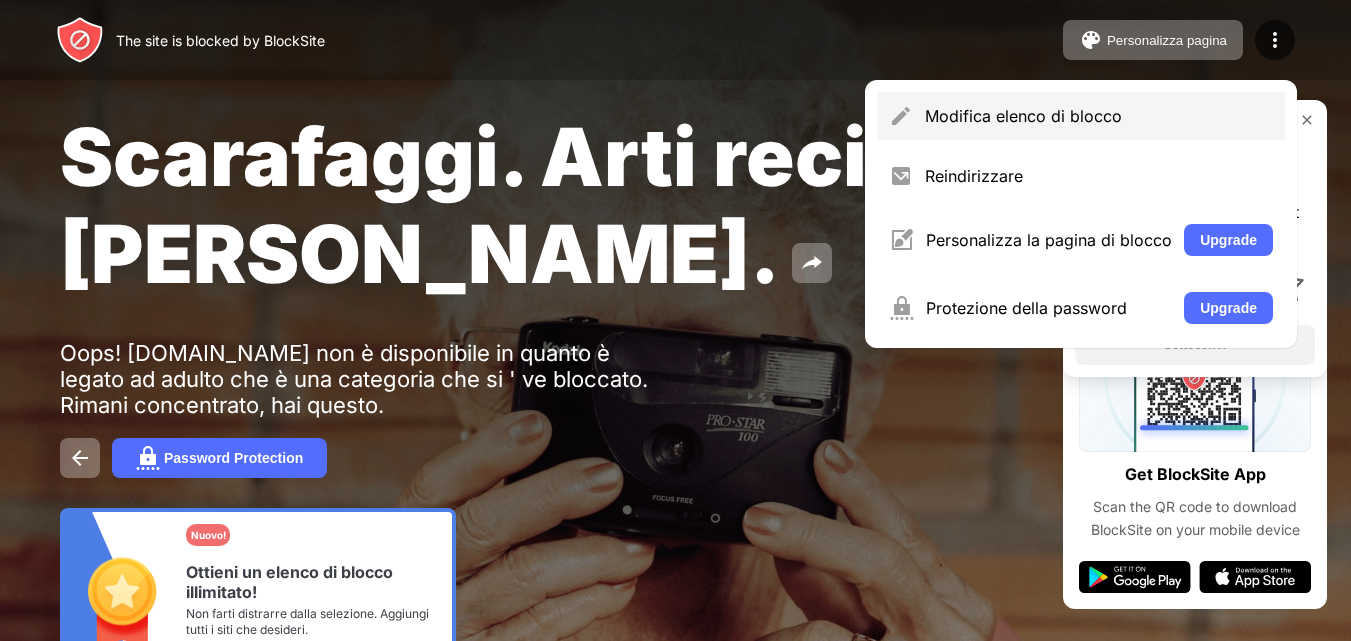 click on "Modifica elenco di blocco" at bounding box center [1099, 116] 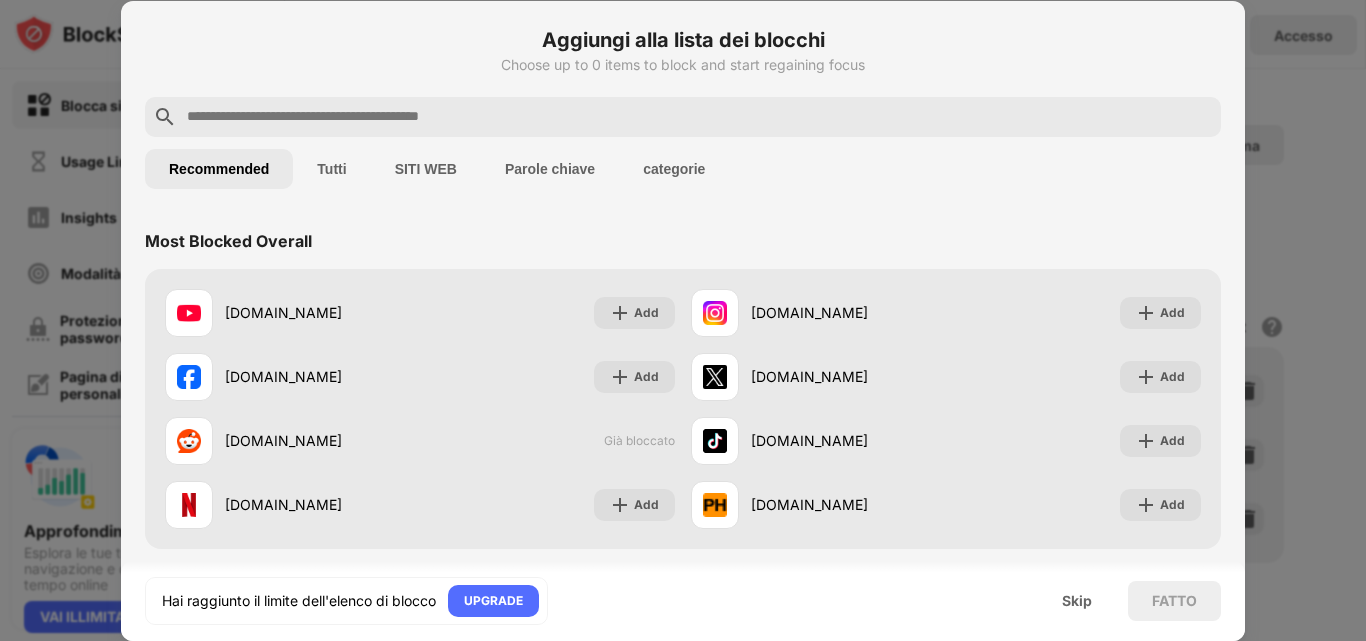 click on "categorie" at bounding box center (674, 169) 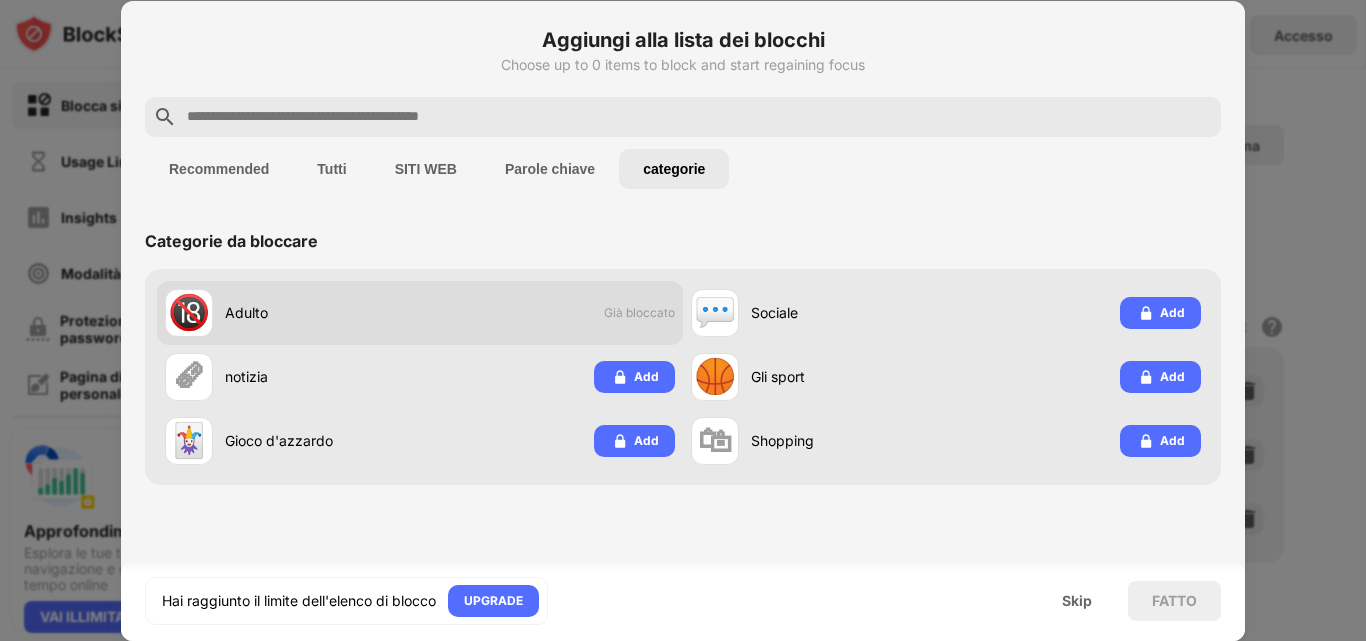 click on "🔞 Adulto Già bloccato" at bounding box center (420, 313) 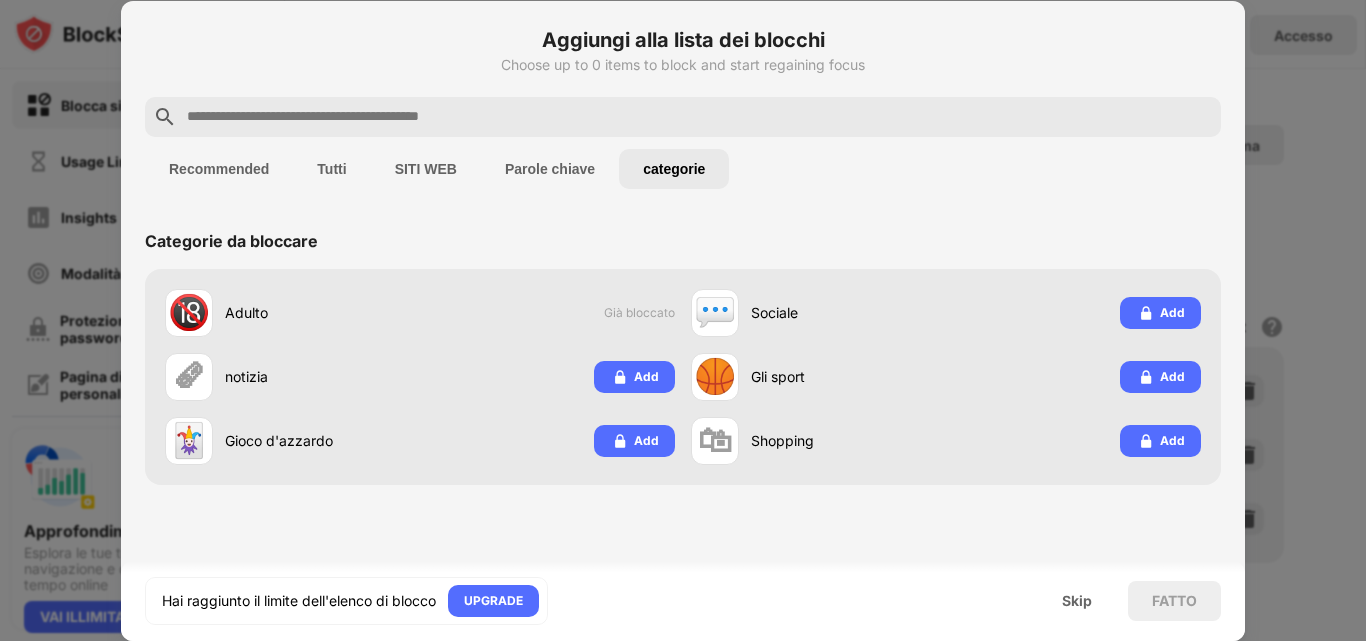 click on "Recommended" at bounding box center [219, 169] 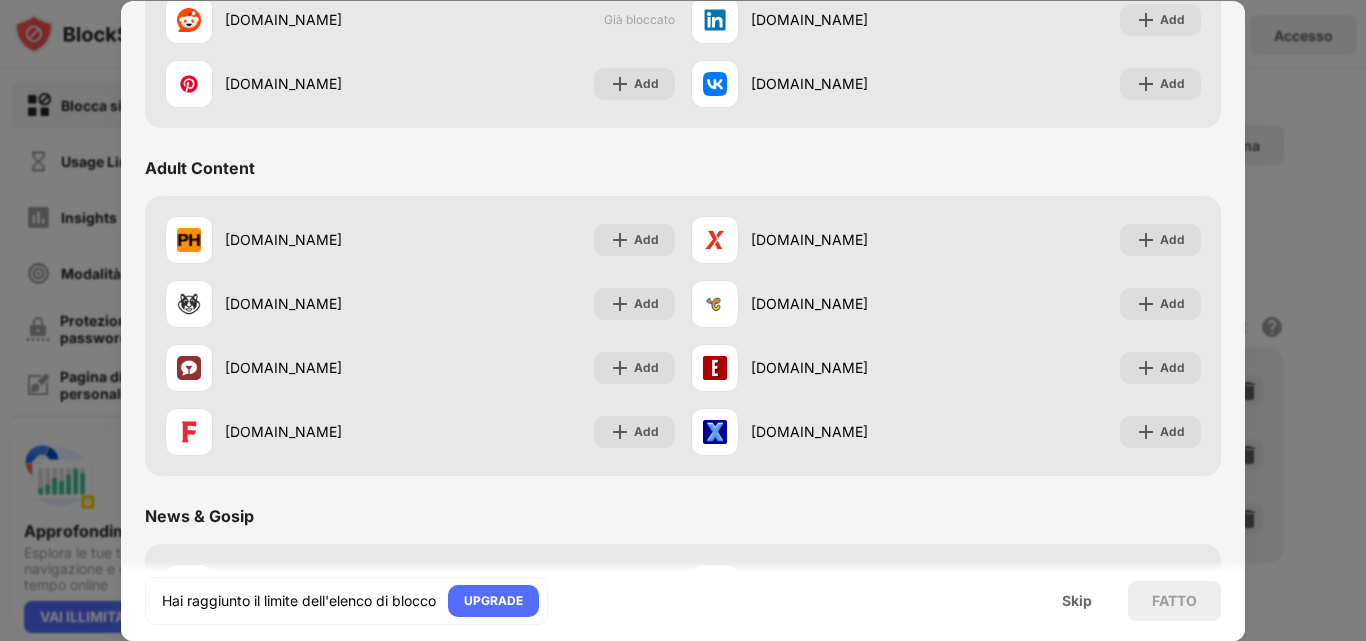 scroll, scrollTop: 800, scrollLeft: 0, axis: vertical 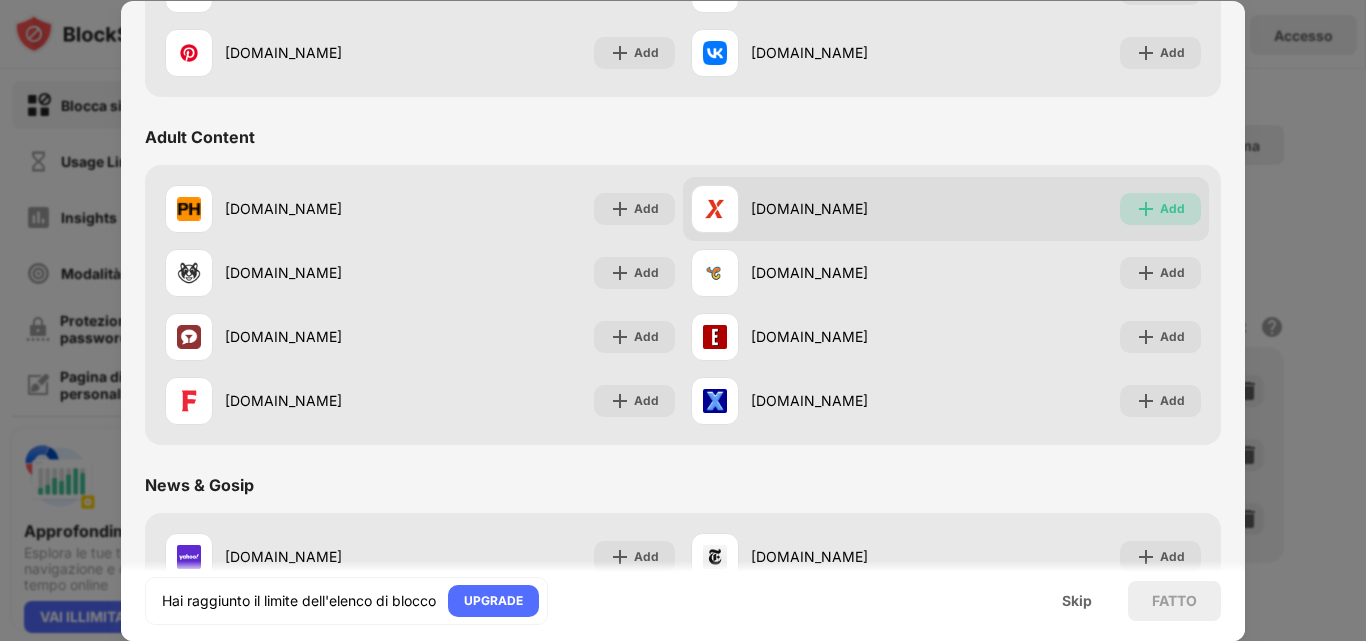 click on "Add" at bounding box center (1160, 209) 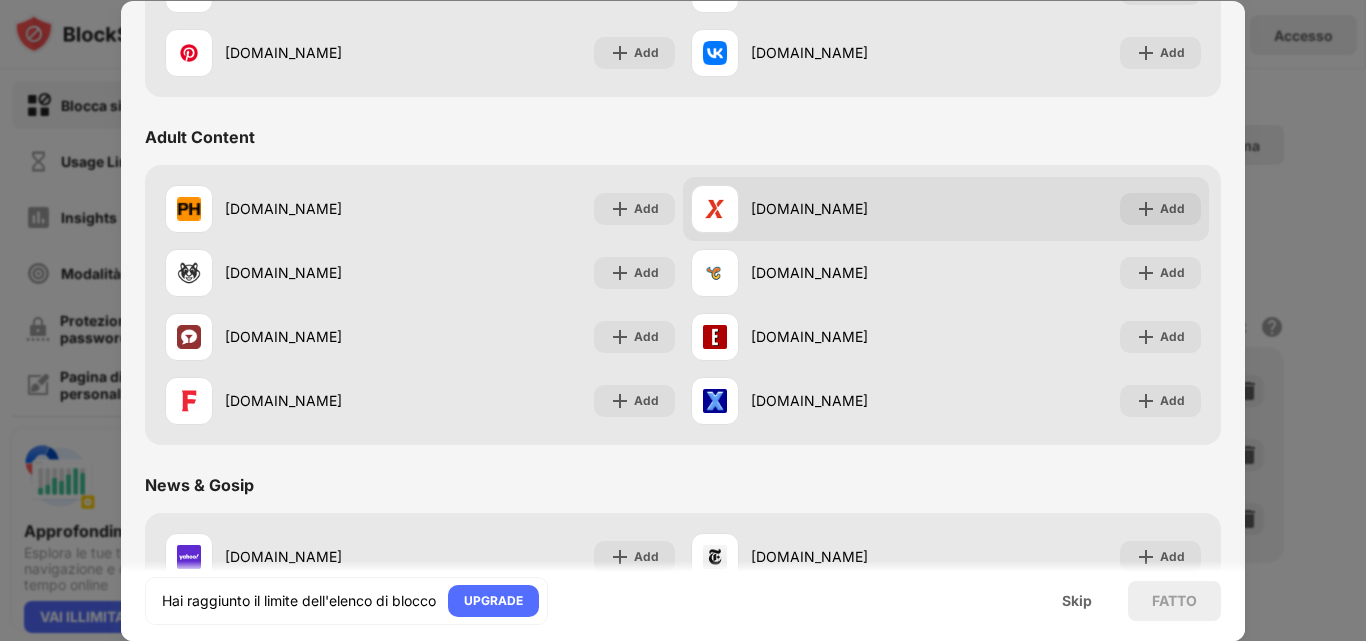 click at bounding box center (1146, 209) 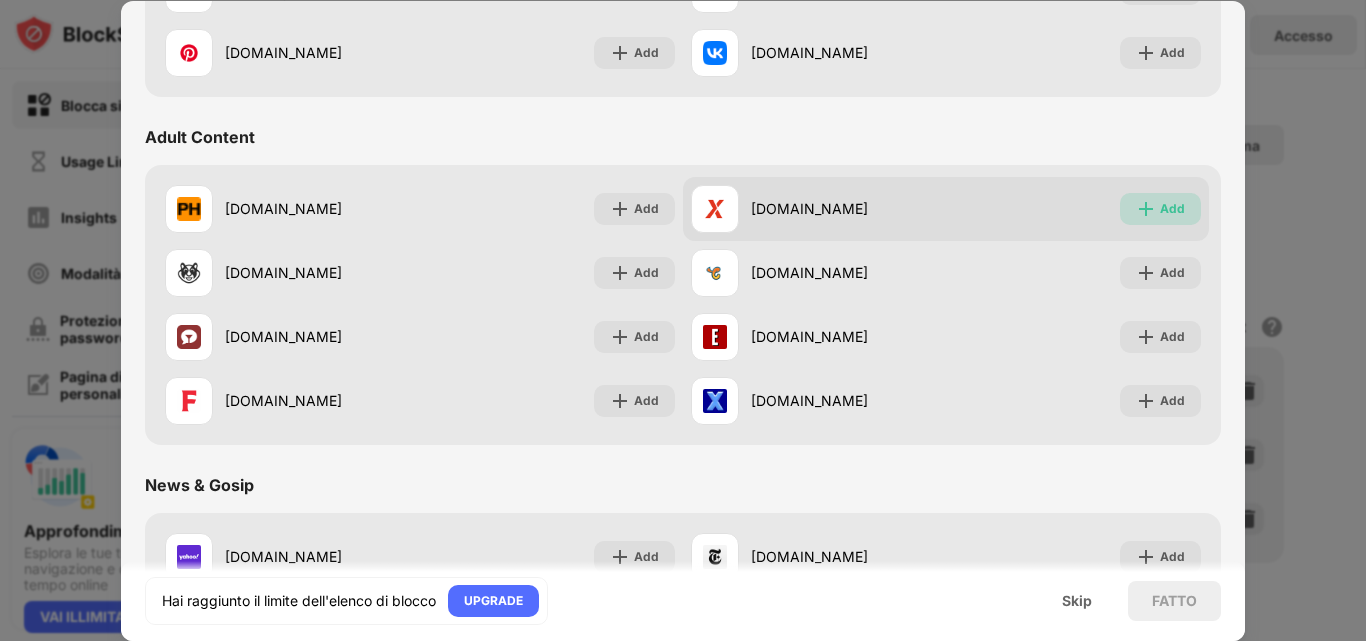 click at bounding box center [1146, 209] 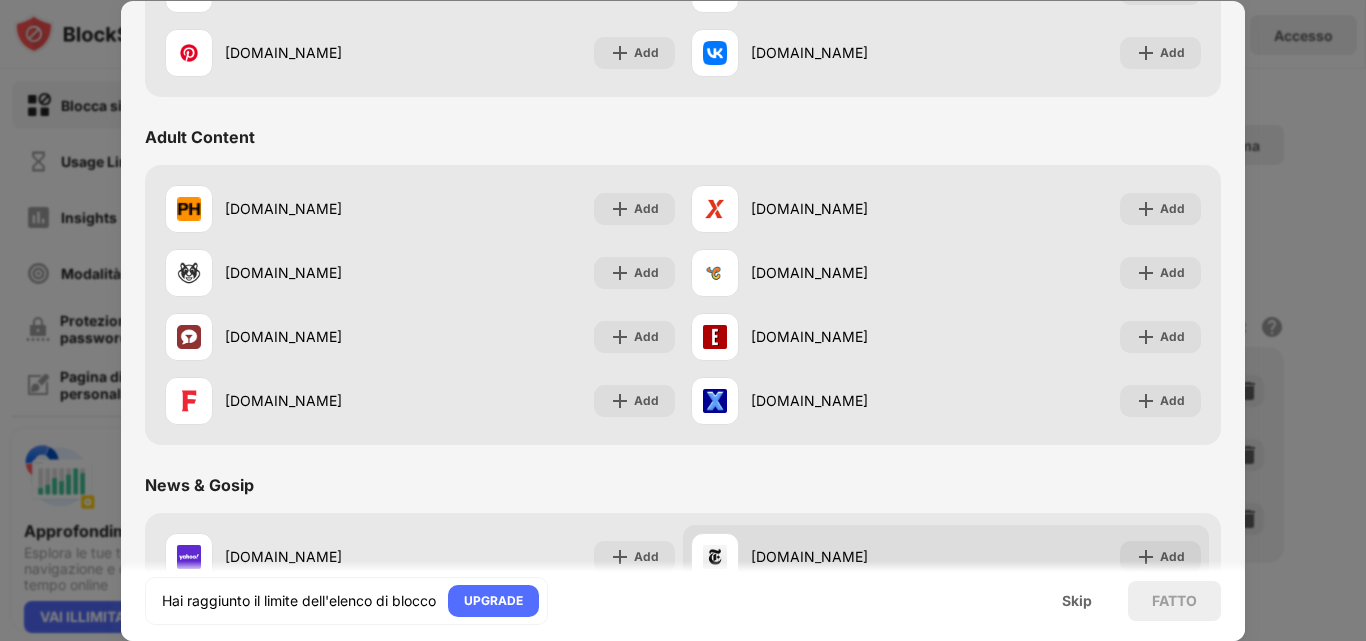 scroll, scrollTop: 1100, scrollLeft: 0, axis: vertical 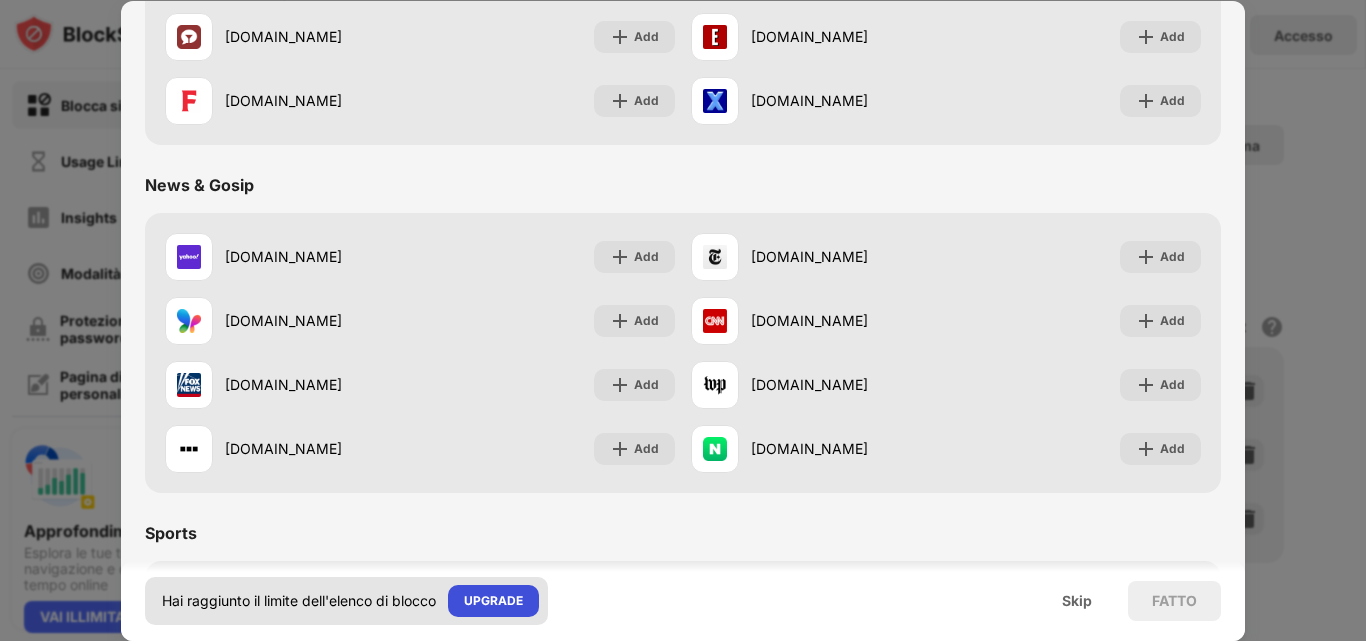 click on "UPGRADE" at bounding box center [493, 601] 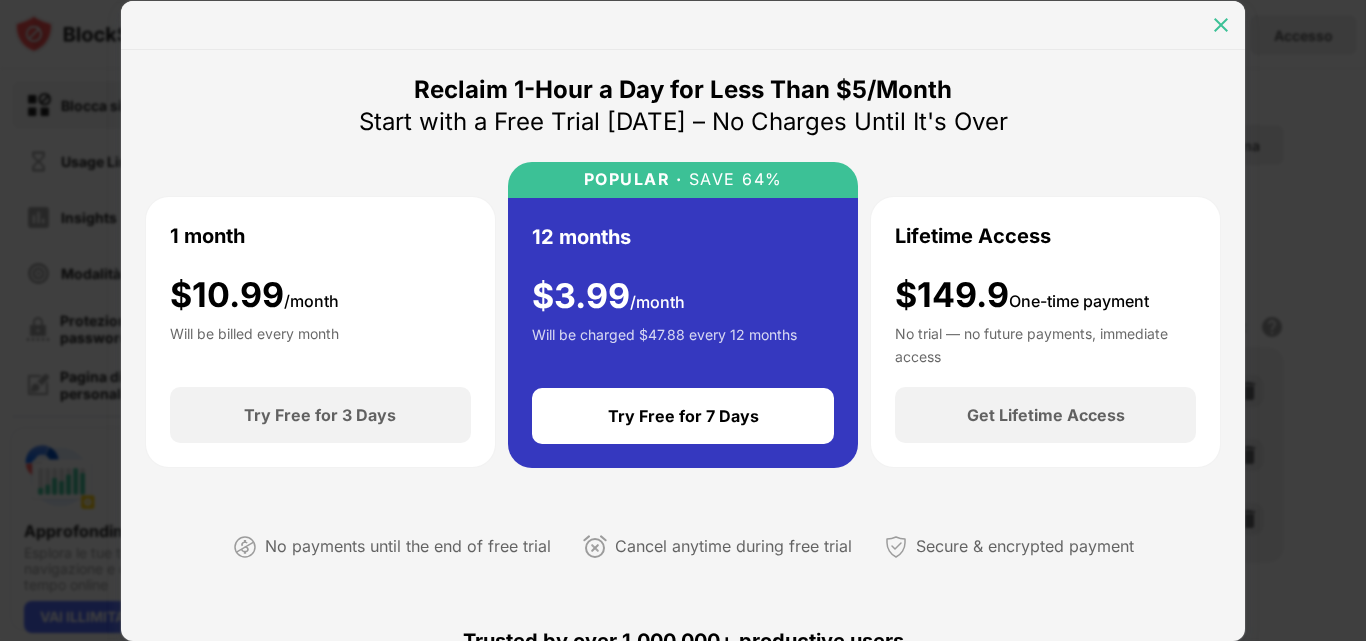 click at bounding box center (1221, 25) 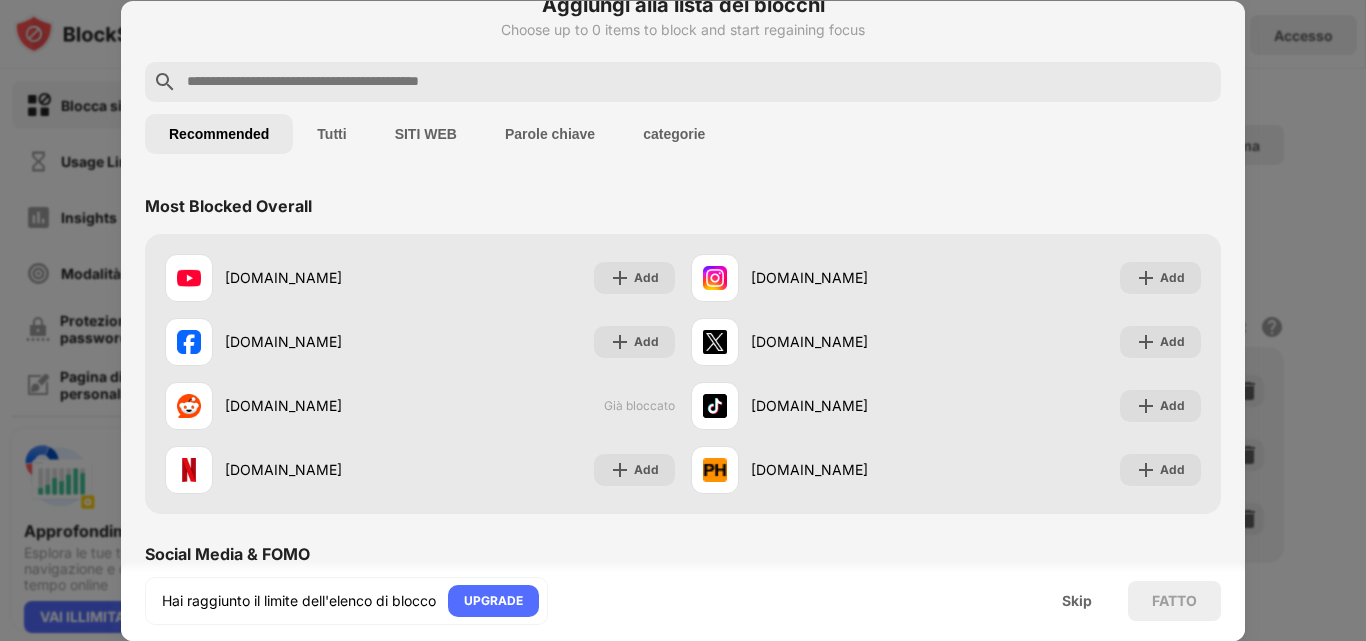 scroll, scrollTop: 0, scrollLeft: 0, axis: both 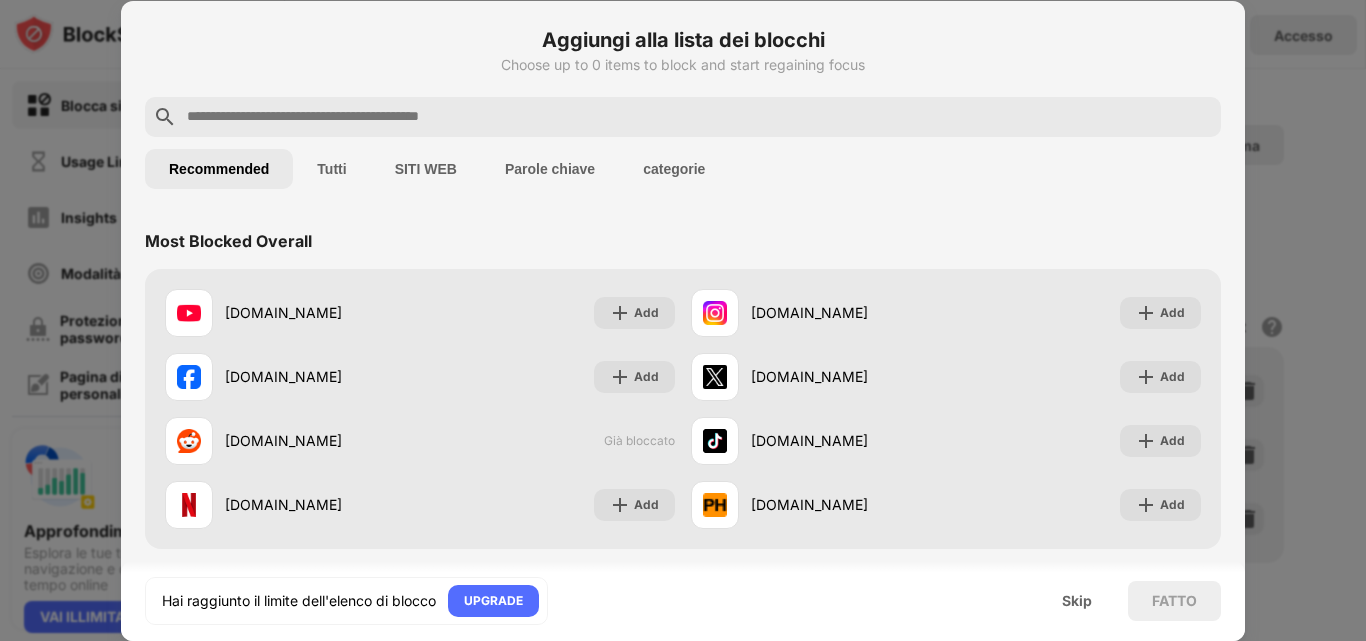 click on "categorie" at bounding box center [674, 169] 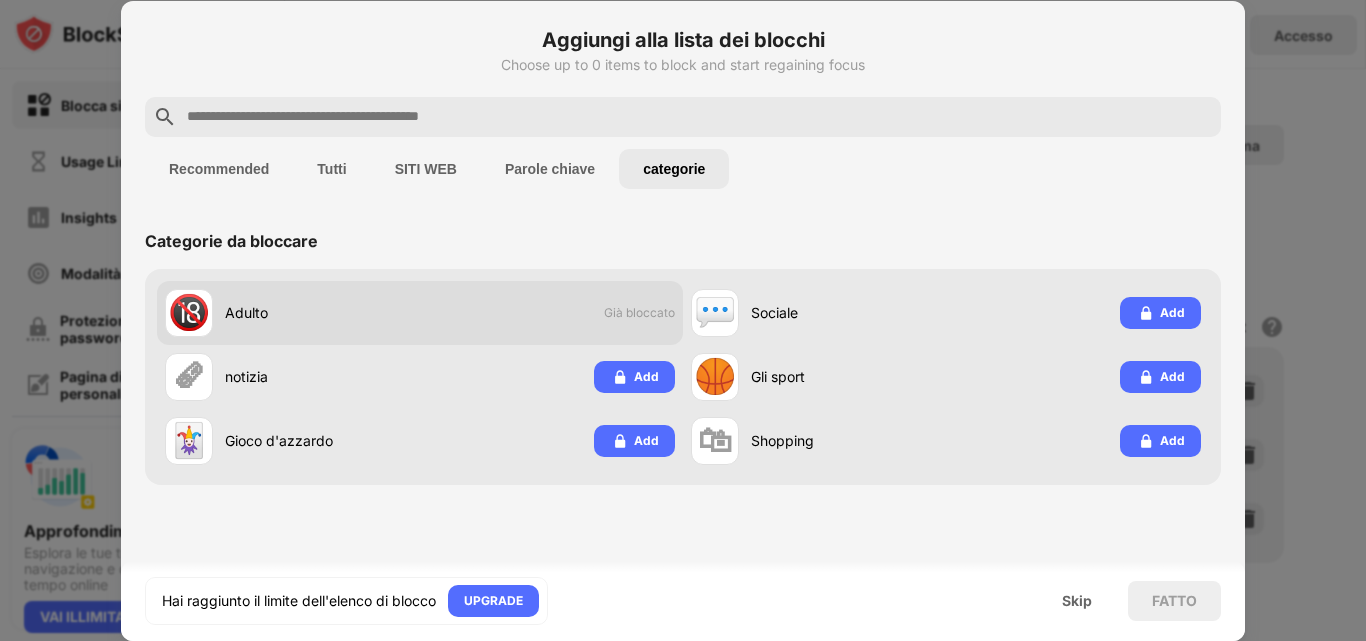 click on "🔞 Adulto" at bounding box center [292, 313] 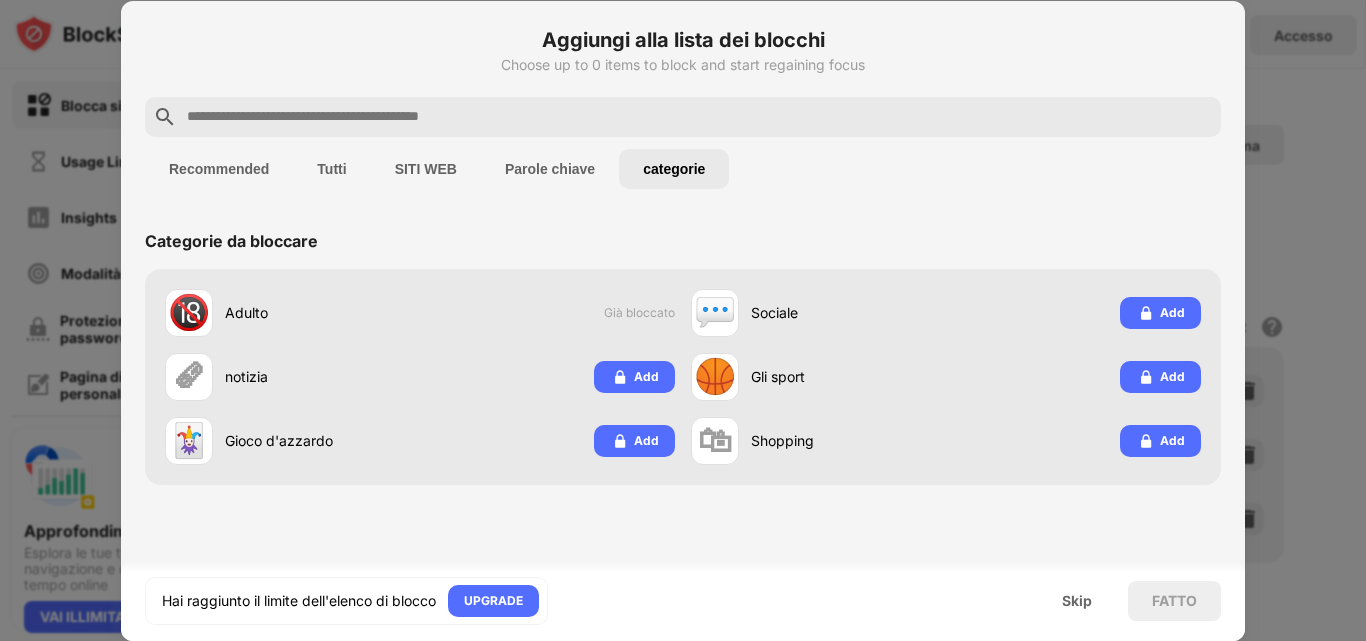 click on "Recommended" at bounding box center [219, 169] 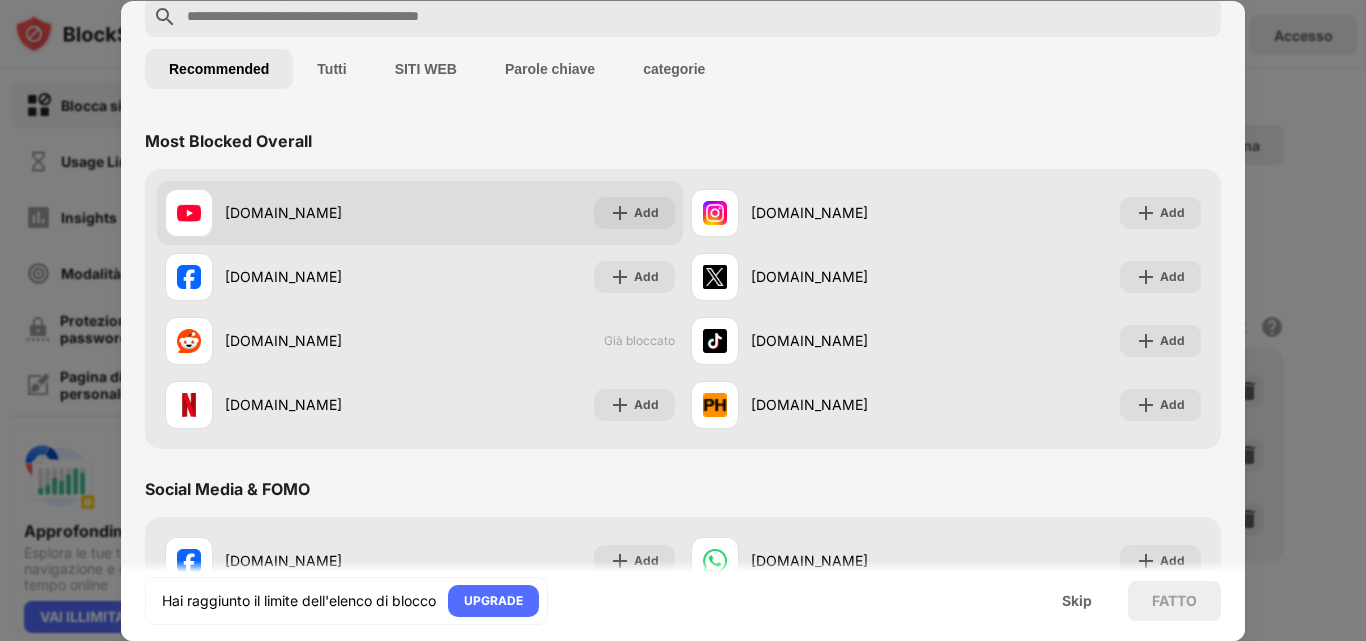 scroll, scrollTop: 400, scrollLeft: 0, axis: vertical 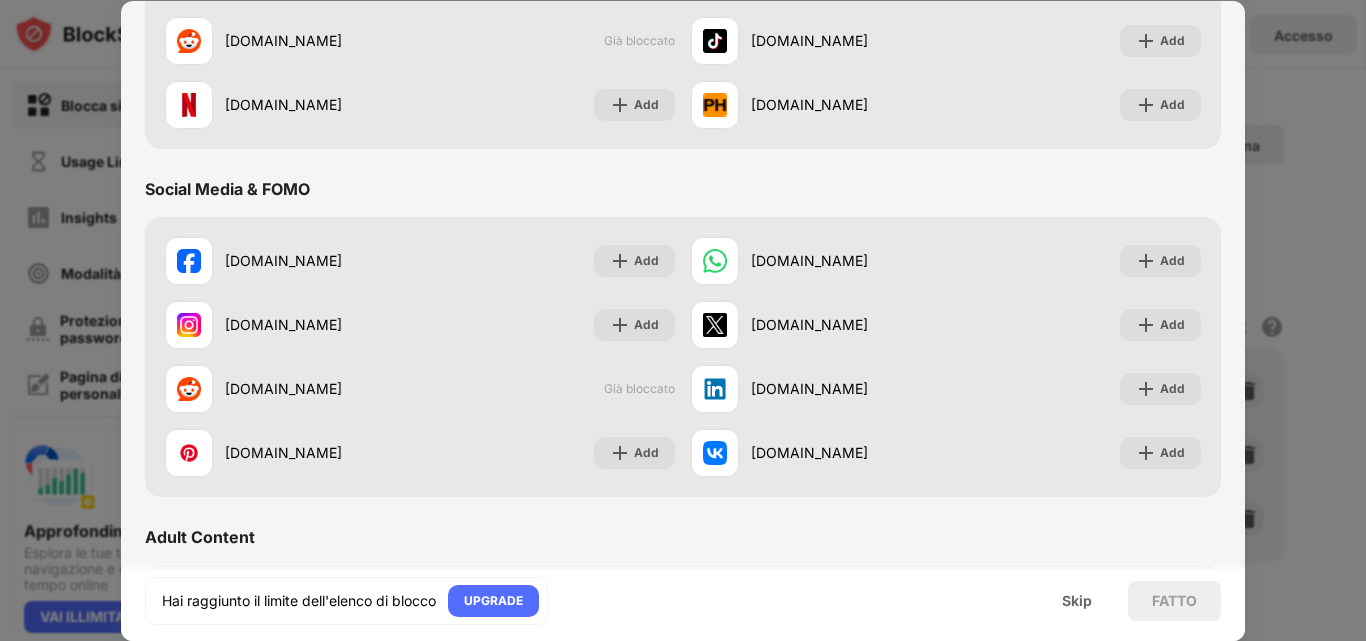 click on "Social Media & FOMO" at bounding box center [227, 189] 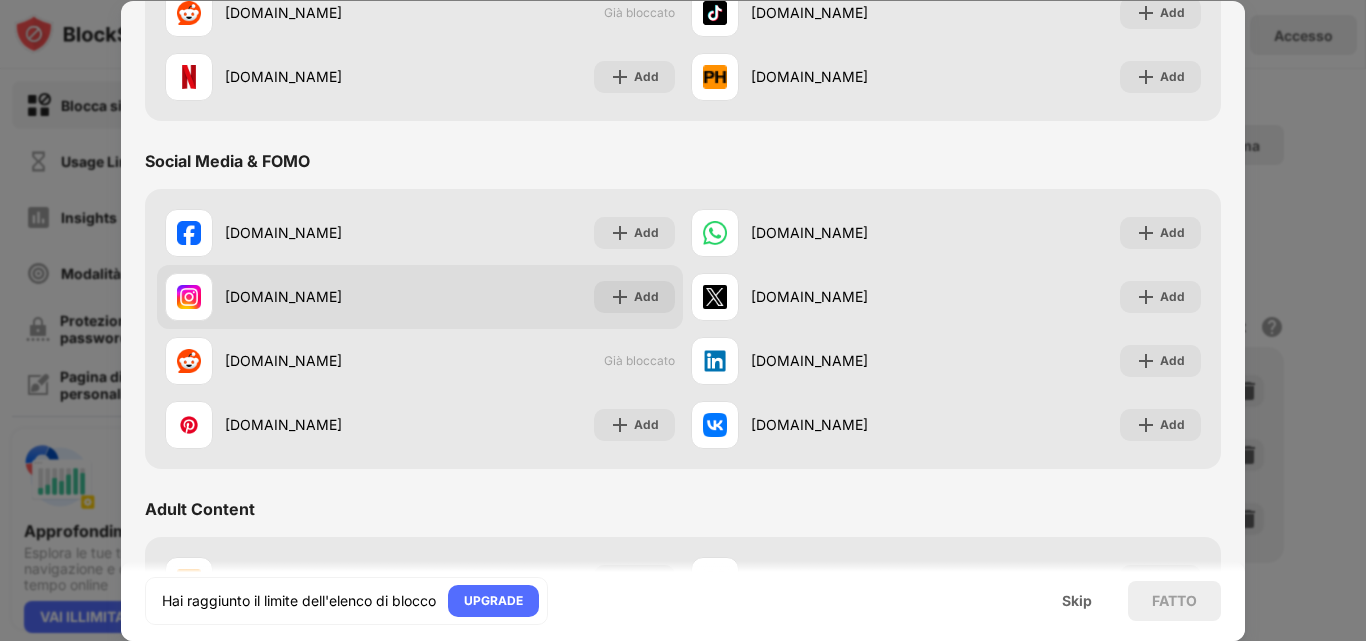 scroll, scrollTop: 500, scrollLeft: 0, axis: vertical 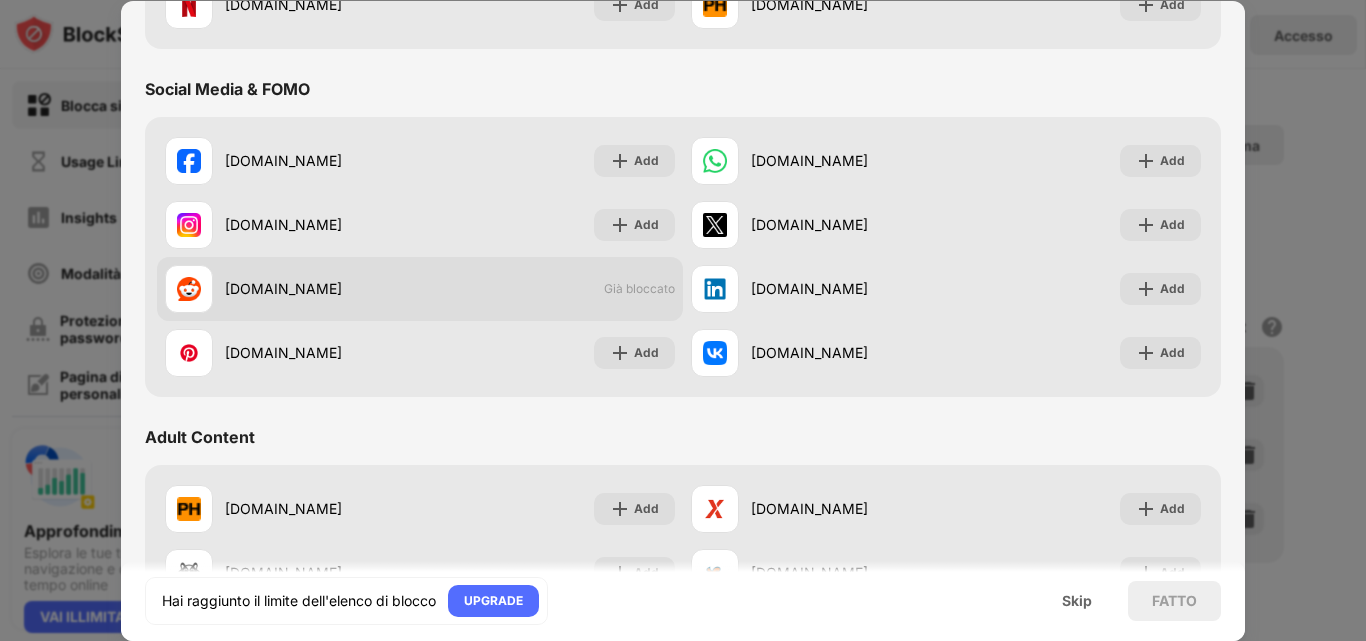 click on "Già bloccato" at bounding box center [639, 288] 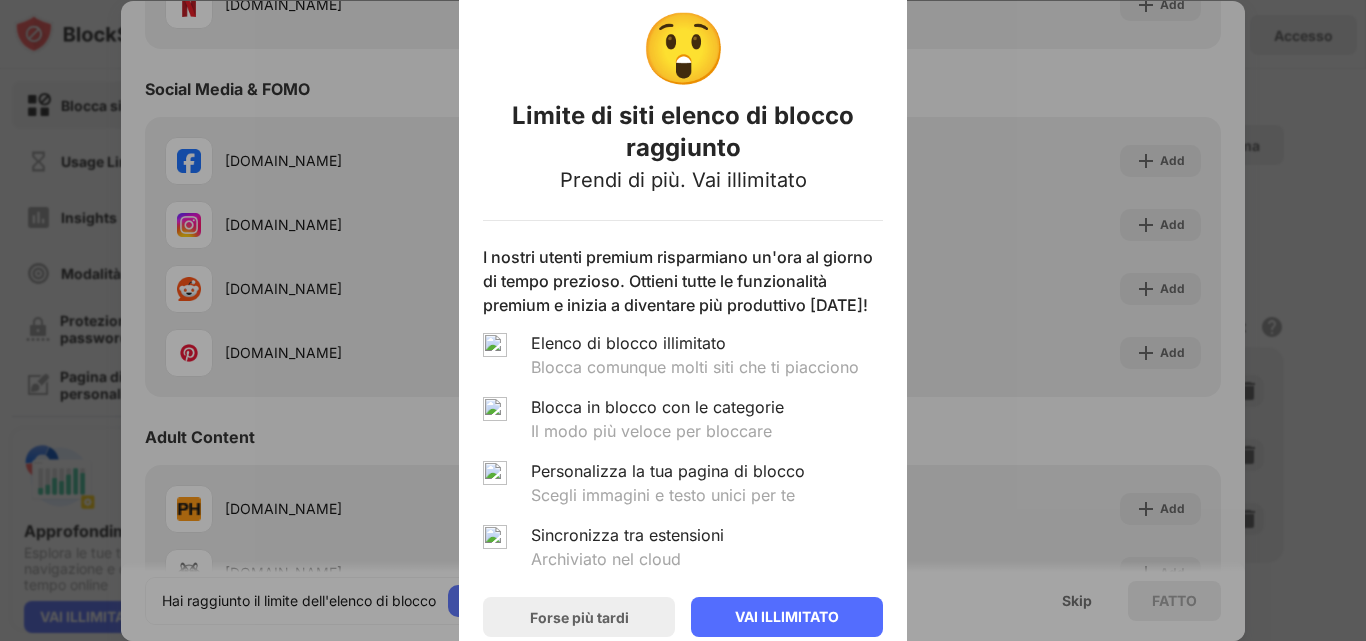 click on "😲 Limite di siti elenco di blocco raggiunto Prendi di più. Vai illimitato I nostri utenti premium risparmiano un'ora al giorno di tempo prezioso. Ottieni tutte le funzionalità premium e inizia a diventare più produttivo oggi! Elenco di blocco illimitato Blocca comunque molti siti che ti piacciono Blocca in blocco con le categorie Il modo più veloce per bloccare Personalizza la tua pagina di blocco Scegli immagini e testo unici per te Sincronizza tra estensioni Archiviato nel cloud Forse più tardi VAI ILLIMITATO" at bounding box center (683, 320) 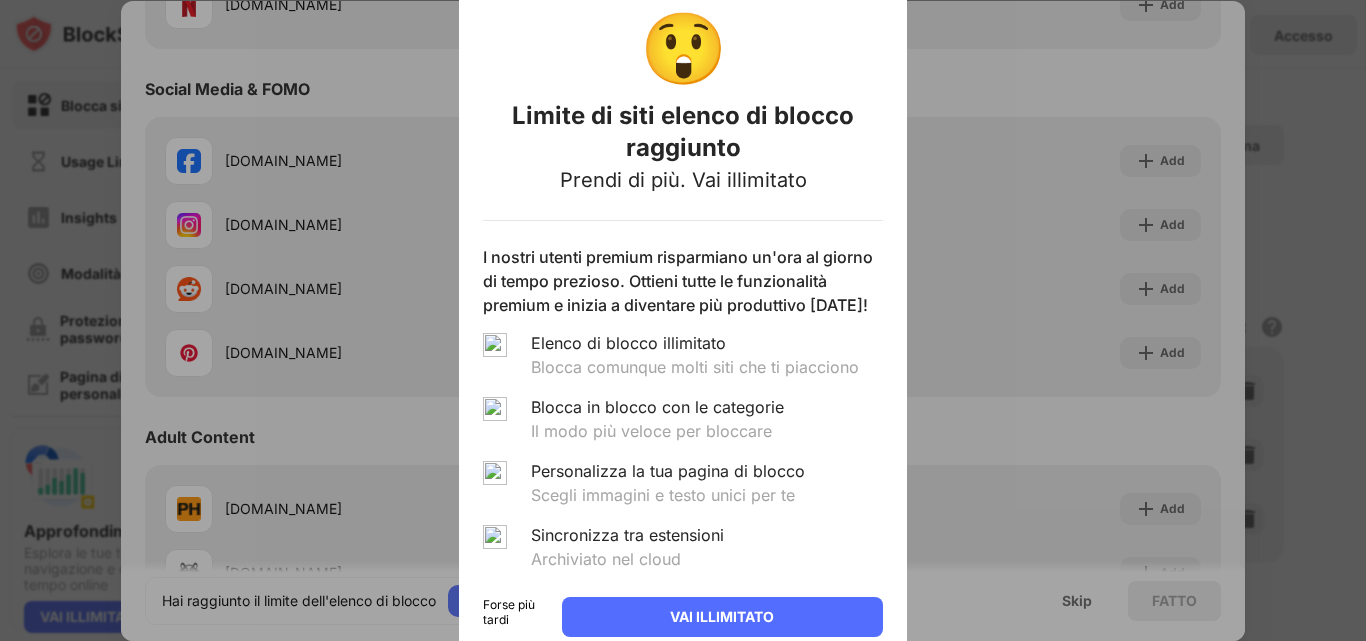 click on "Forse più tardi" at bounding box center [514, 617] 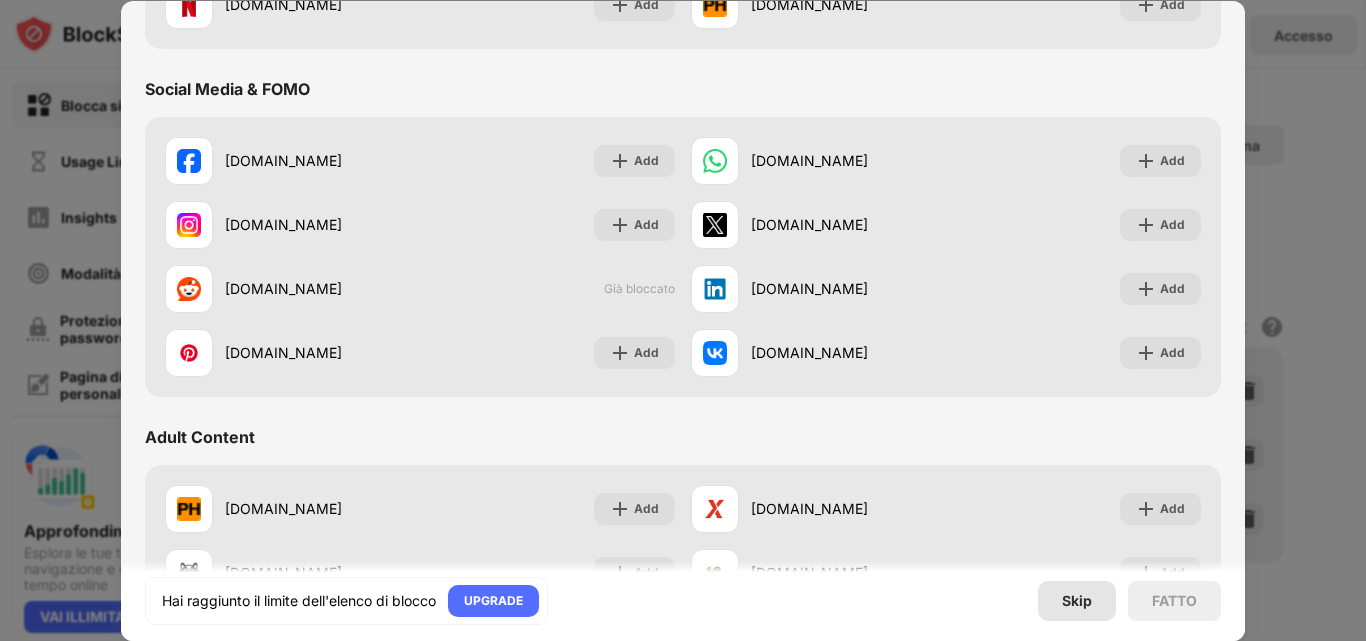 click on "Skip" at bounding box center (1077, 601) 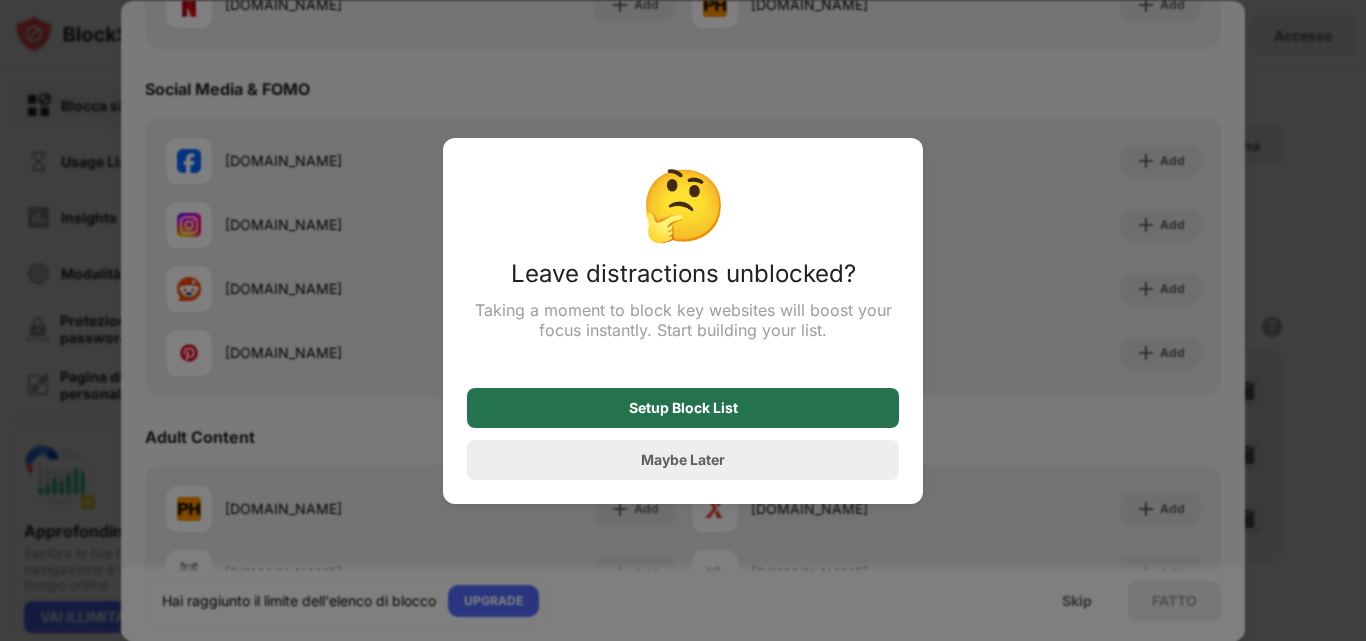 click on "Setup Block List" at bounding box center (683, 408) 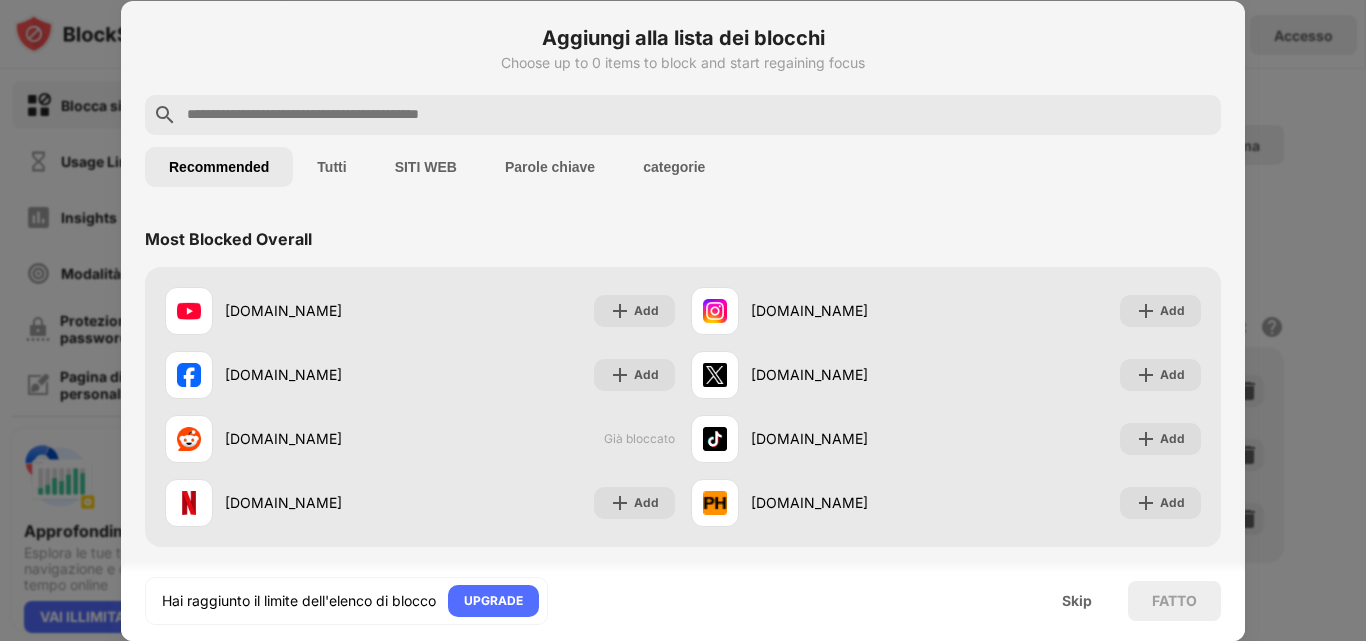 scroll, scrollTop: 0, scrollLeft: 0, axis: both 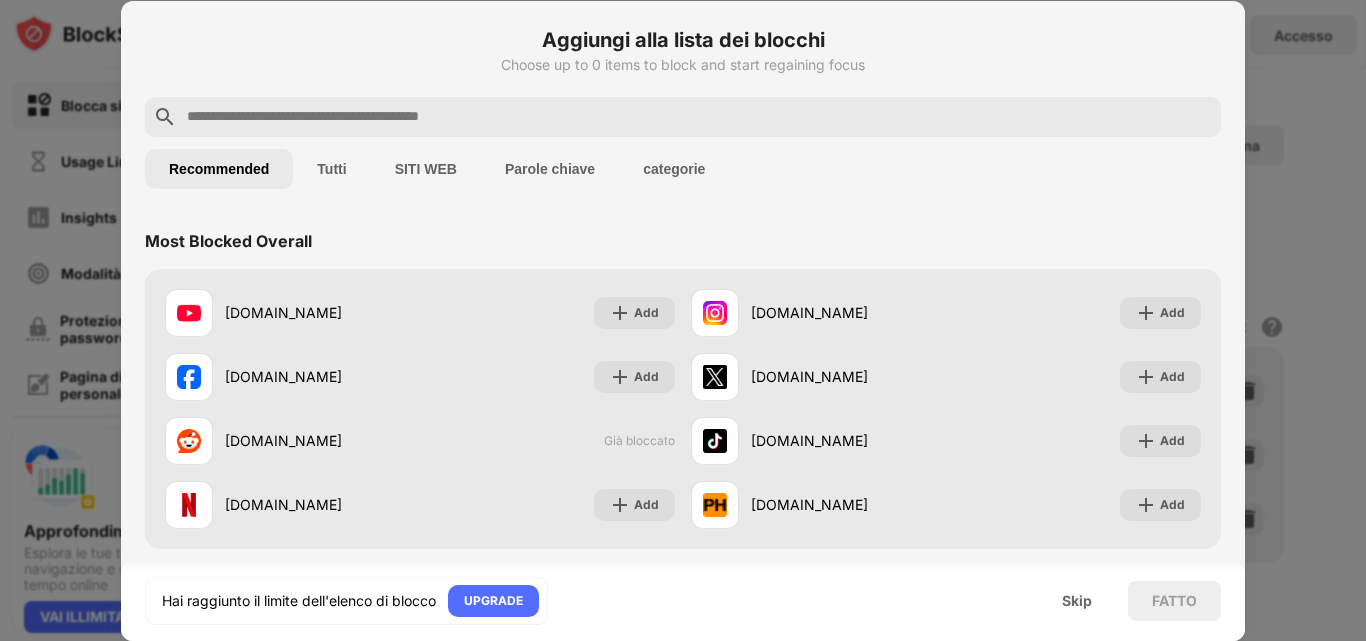 click on "Tutti" at bounding box center [331, 169] 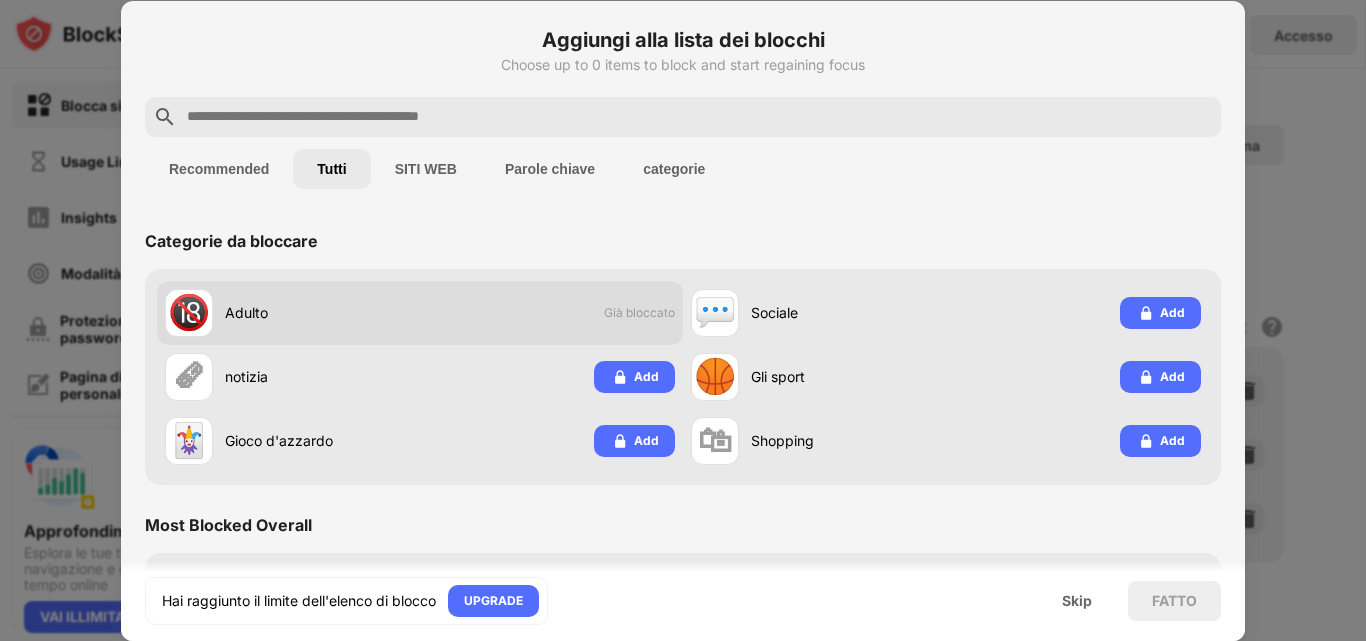 click on "🔞 Adulto" at bounding box center (292, 313) 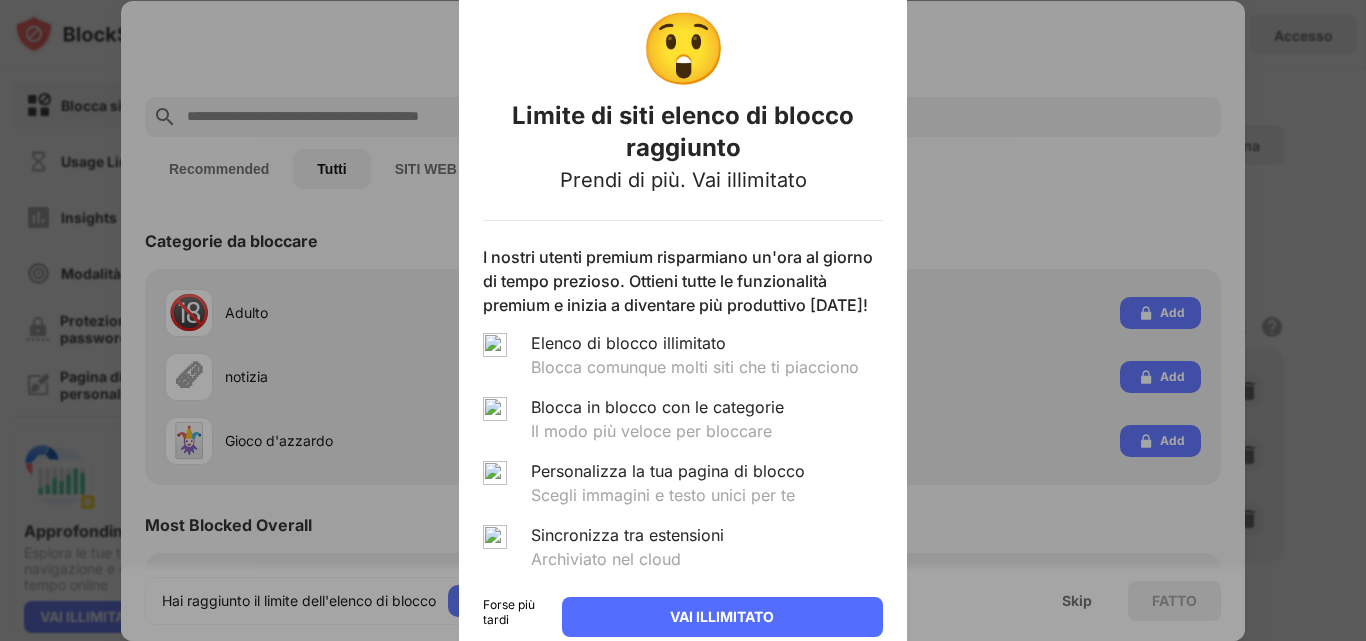 click on "Forse più tardi" at bounding box center (514, 612) 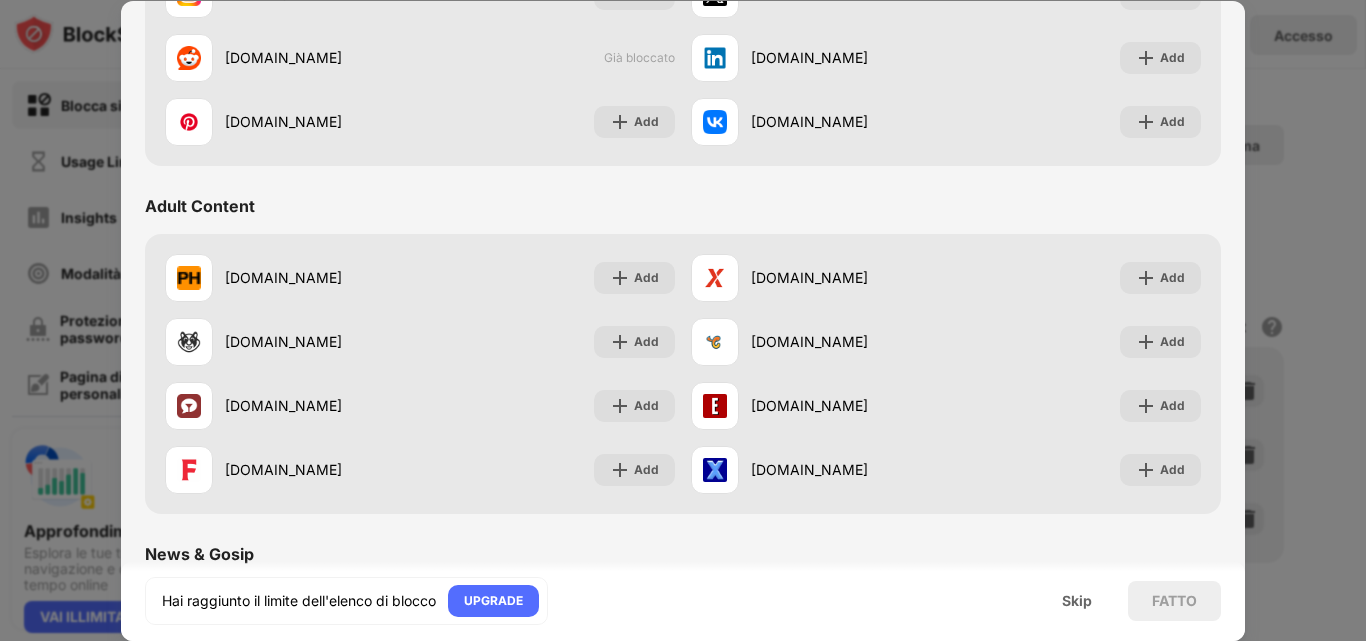 scroll, scrollTop: 900, scrollLeft: 0, axis: vertical 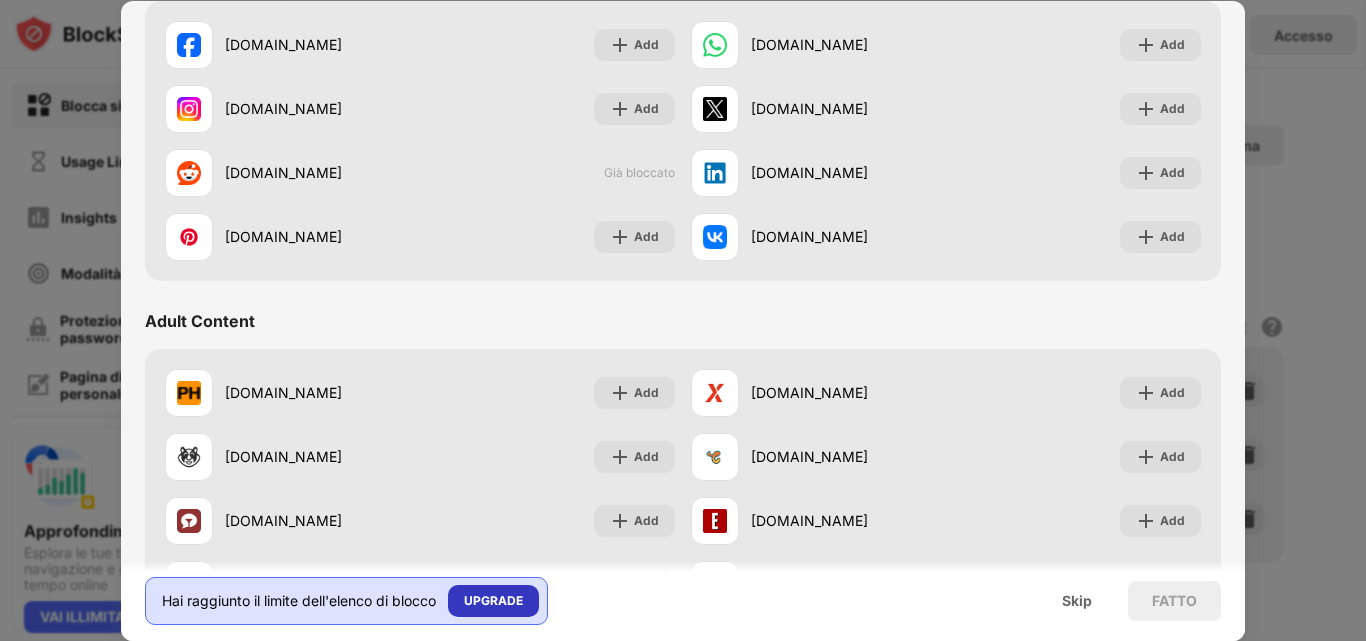 click on "UPGRADE" at bounding box center (493, 601) 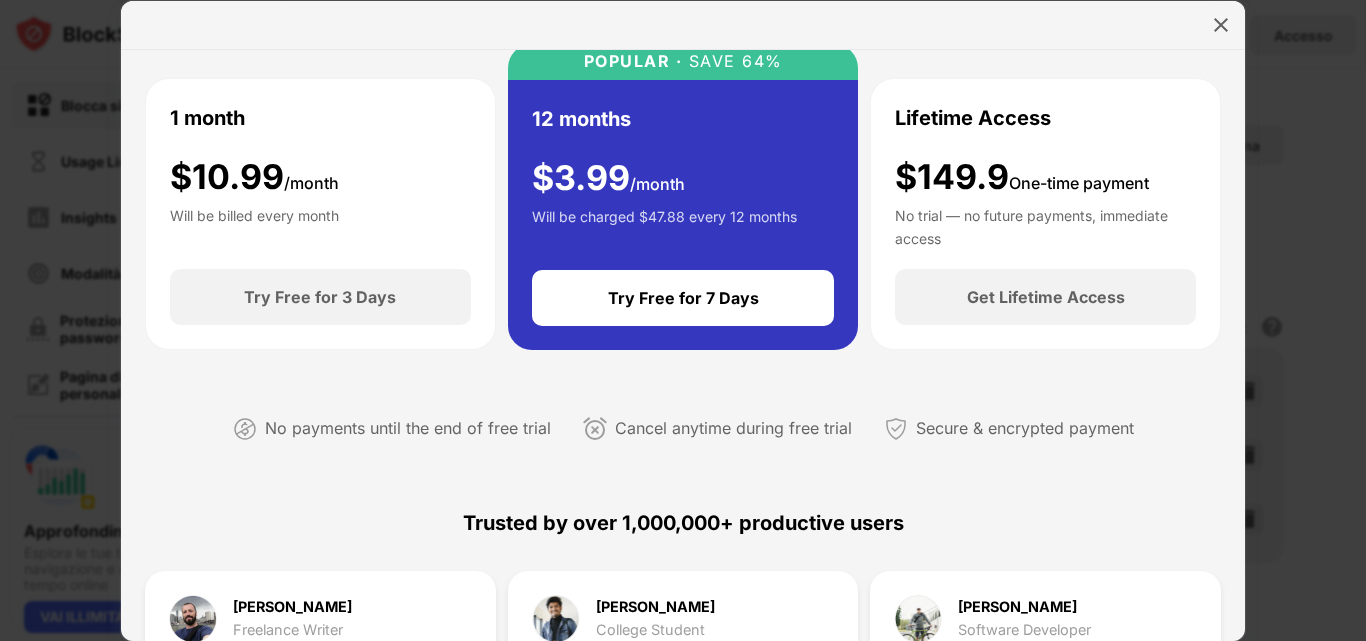 scroll, scrollTop: 100, scrollLeft: 0, axis: vertical 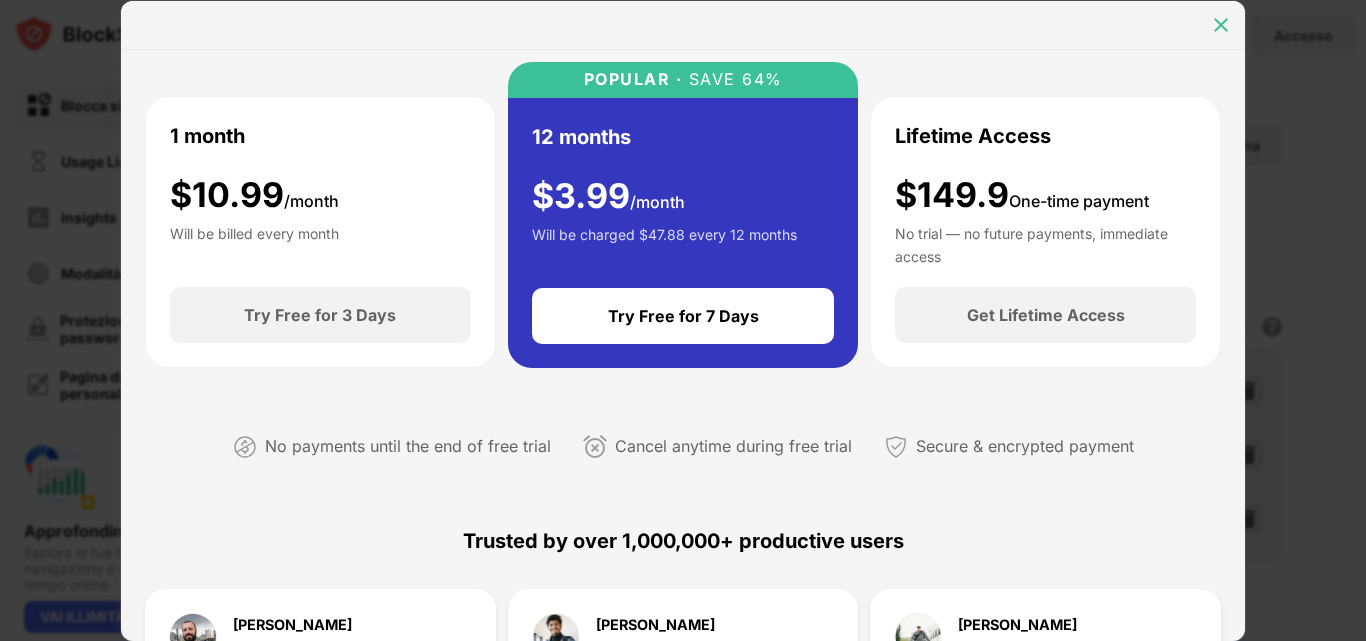 click at bounding box center (1221, 25) 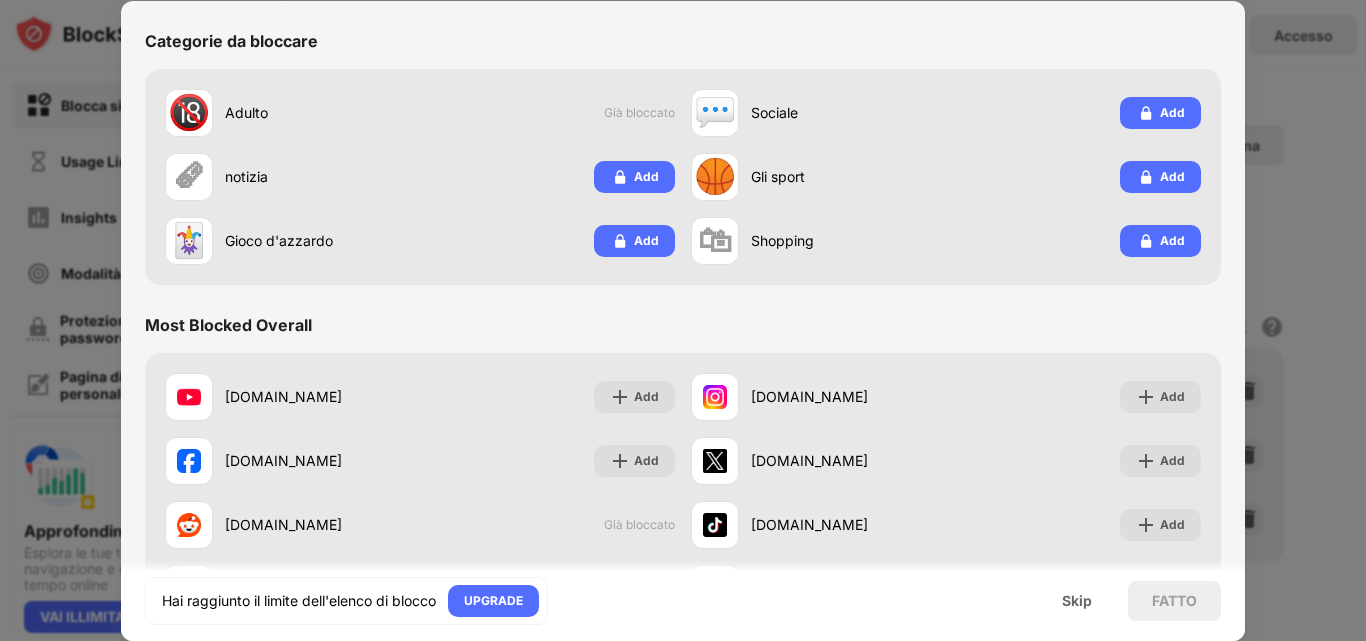 scroll, scrollTop: 0, scrollLeft: 0, axis: both 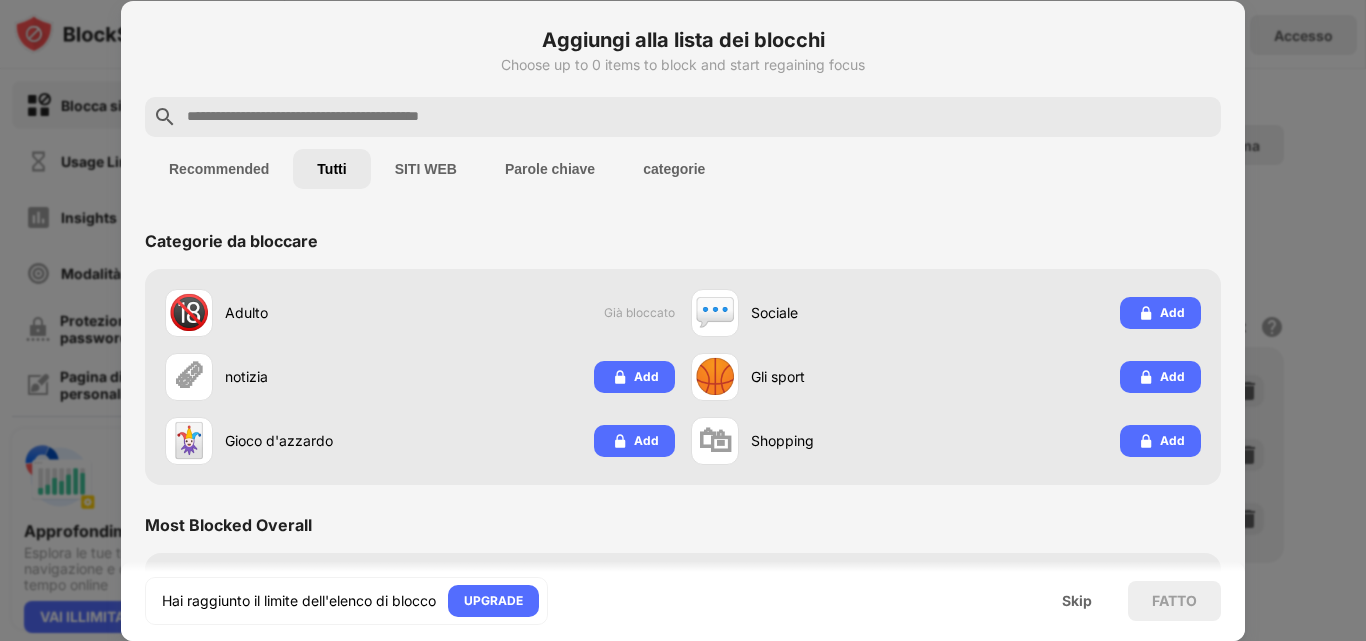 click at bounding box center (699, 117) 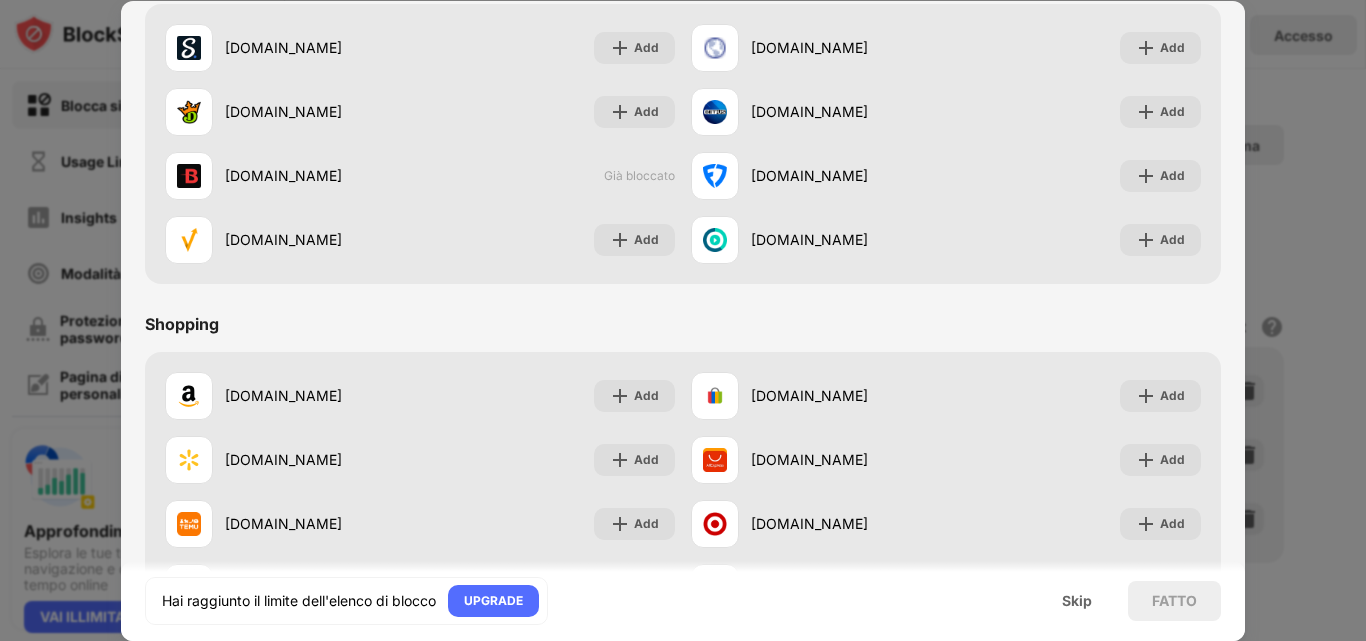 scroll, scrollTop: 2180, scrollLeft: 0, axis: vertical 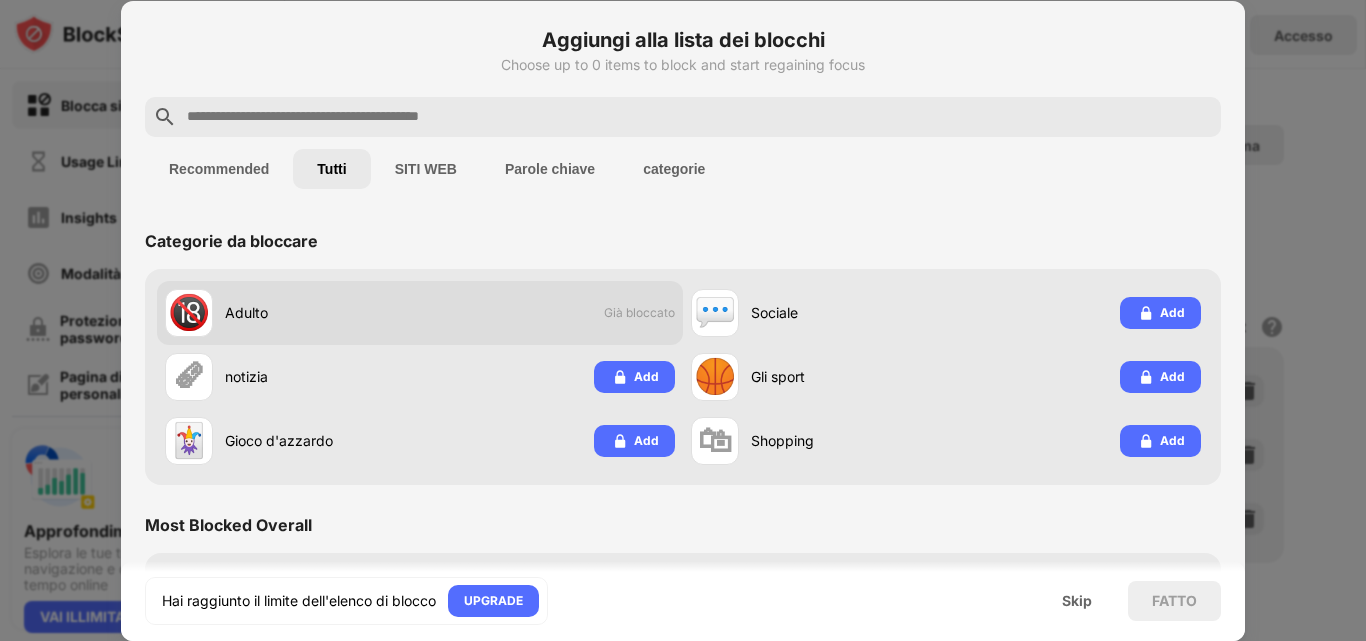 click on "Adulto" at bounding box center [322, 312] 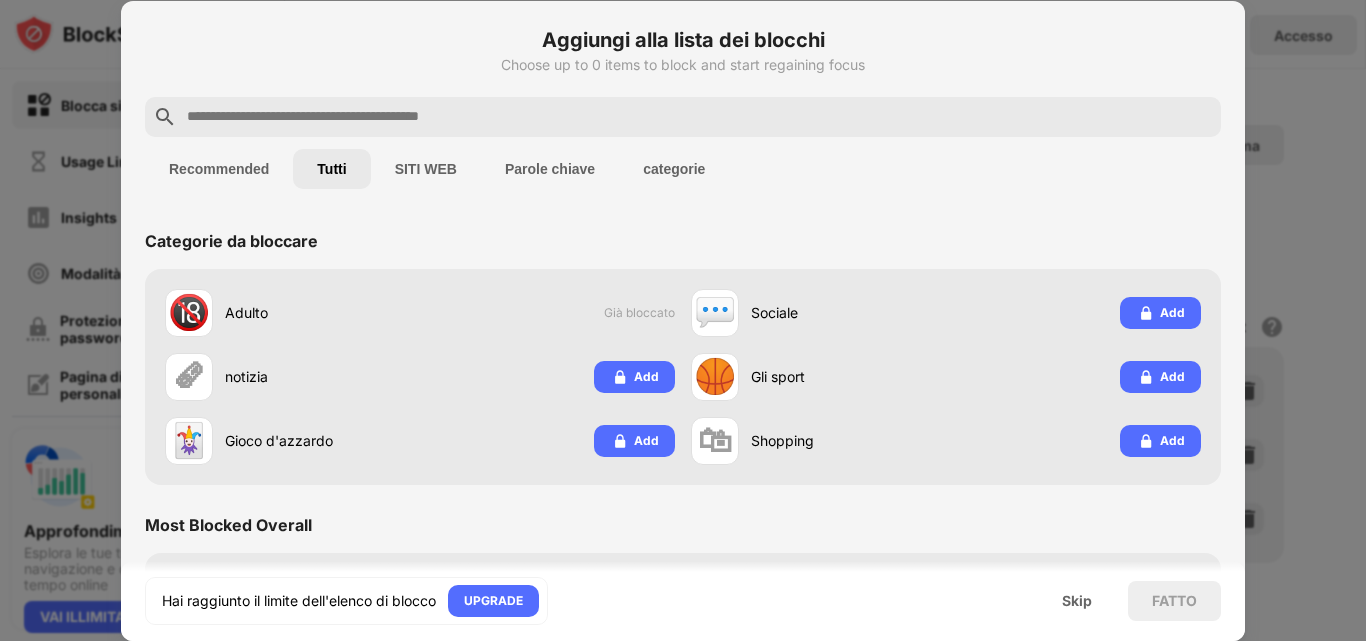 click on "categorie" at bounding box center [674, 169] 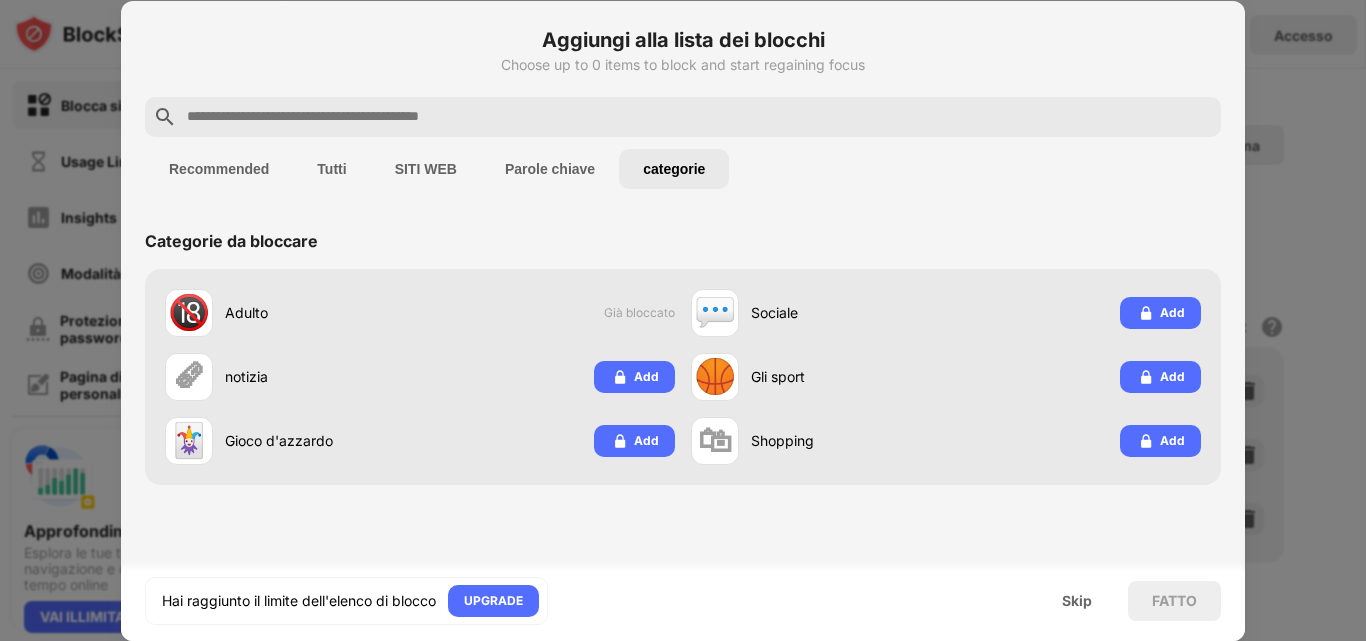 click on "Recommended" at bounding box center (219, 169) 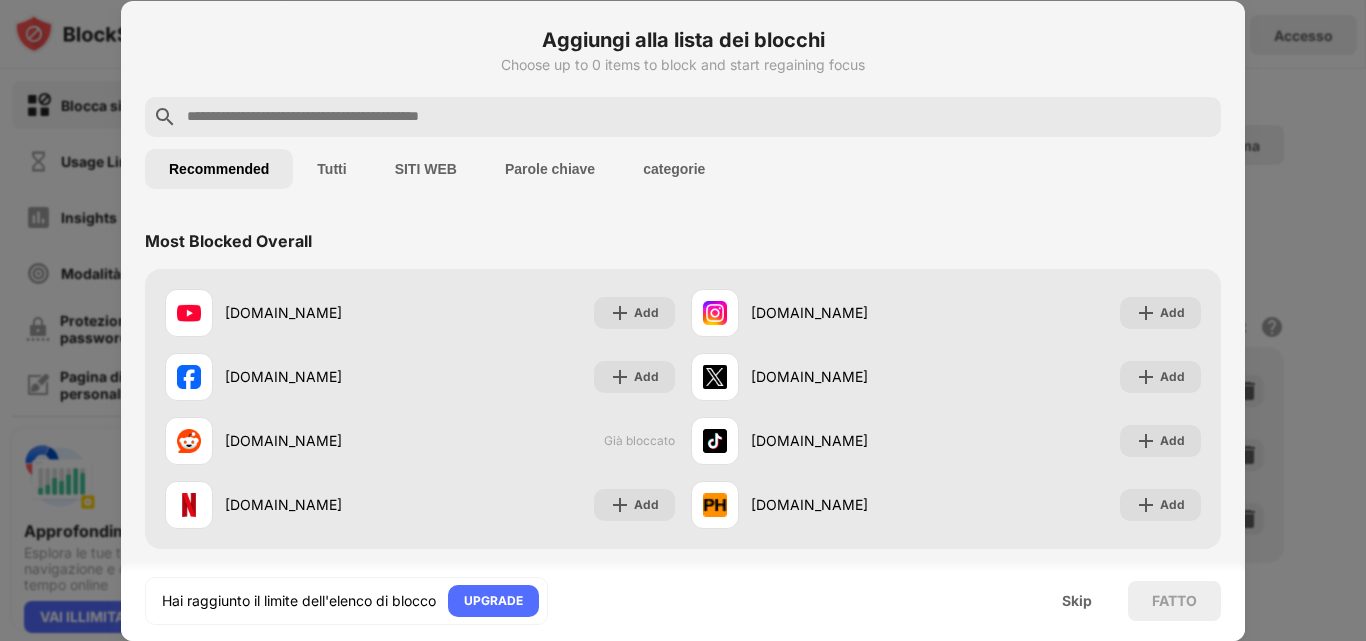click on "Tutti" at bounding box center (331, 169) 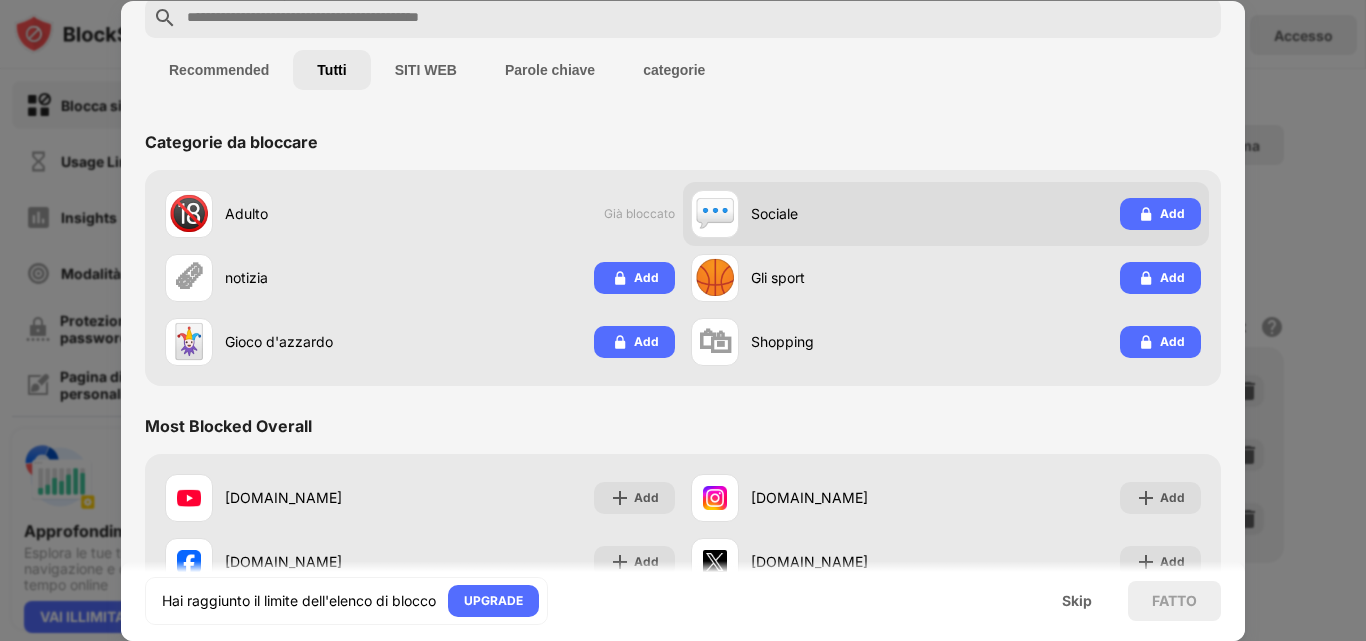 scroll, scrollTop: 100, scrollLeft: 0, axis: vertical 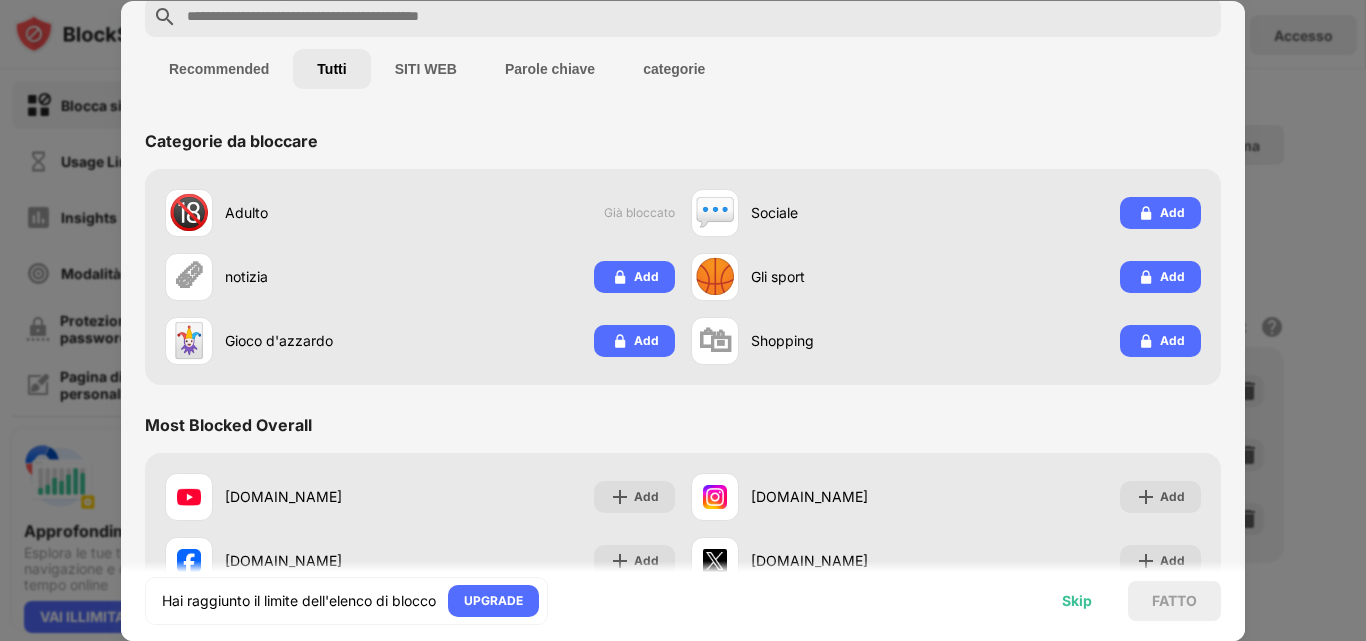 click on "Skip" at bounding box center (1077, 601) 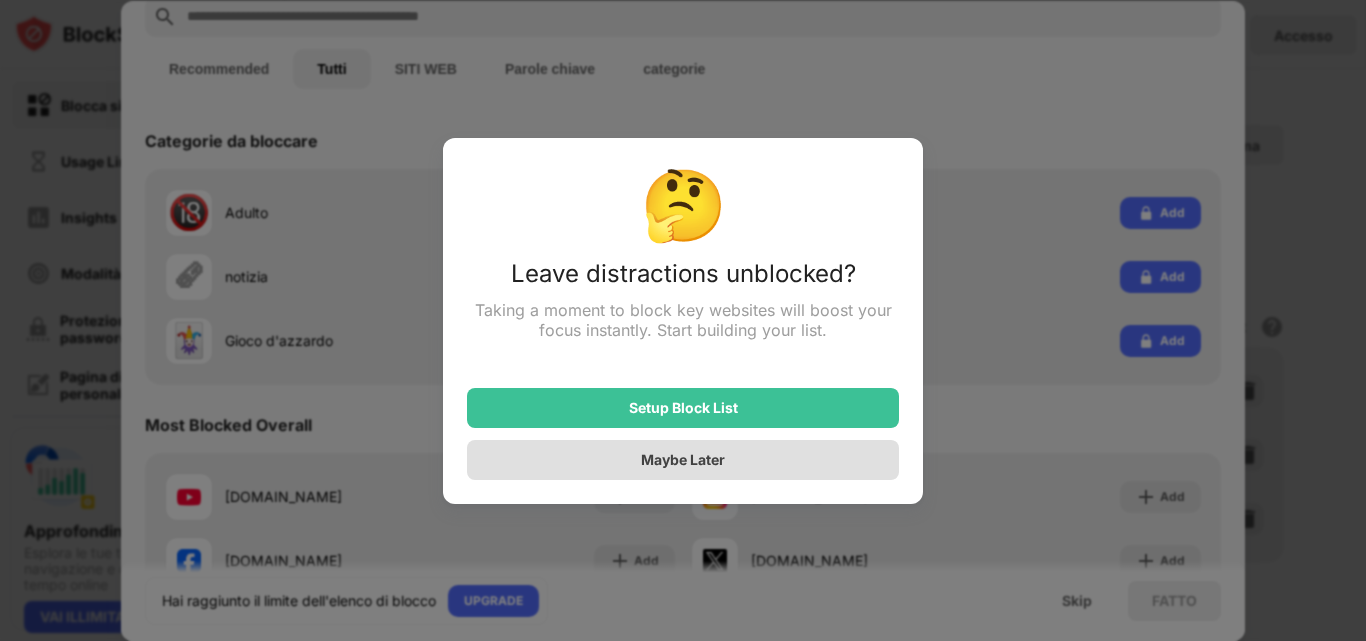 click on "Maybe Later" at bounding box center [683, 459] 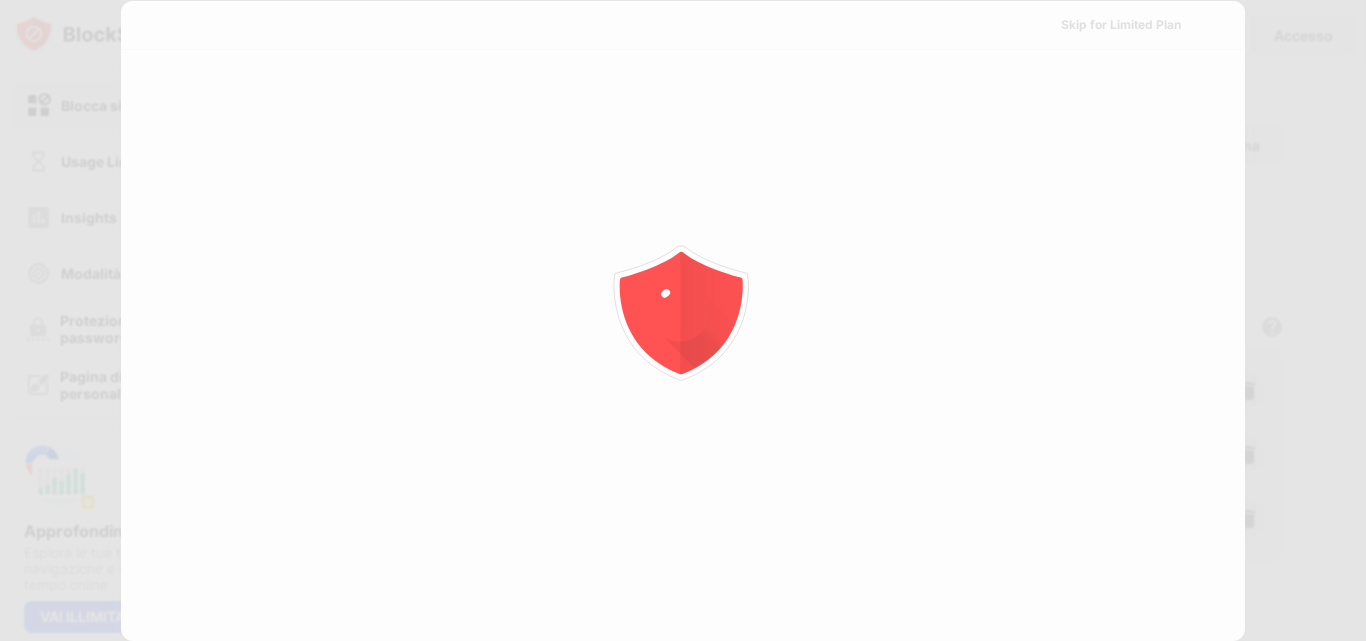 scroll, scrollTop: 0, scrollLeft: 0, axis: both 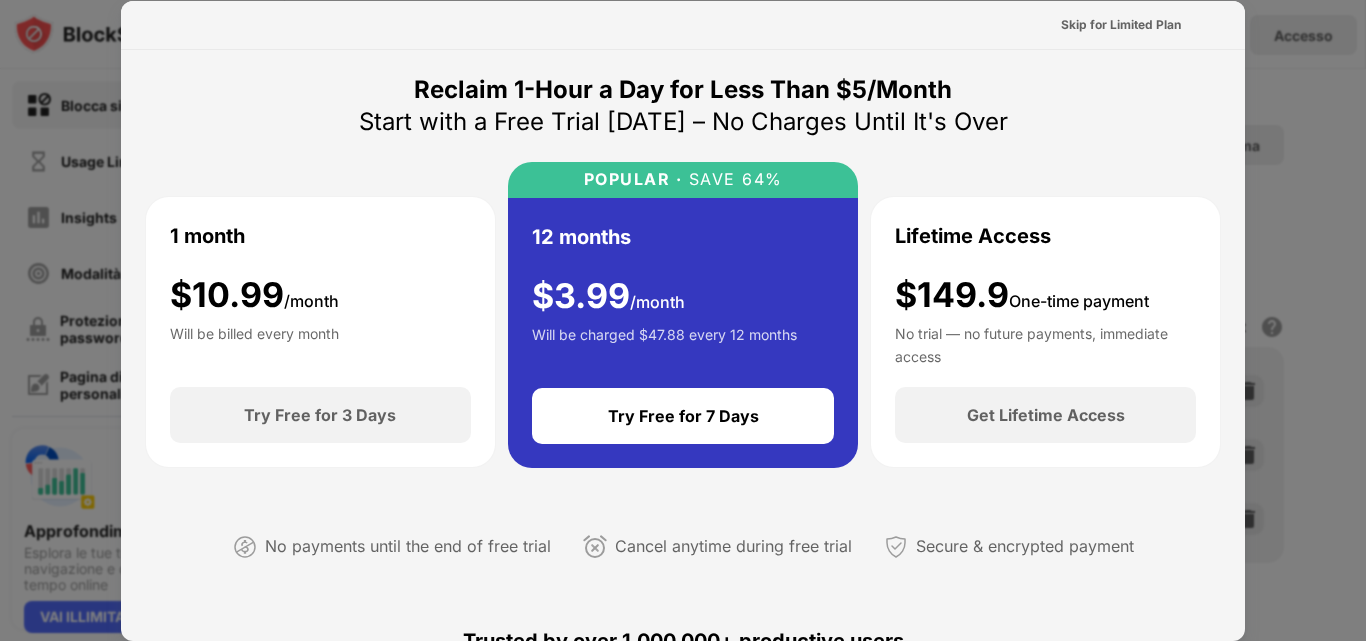 click at bounding box center [683, 320] 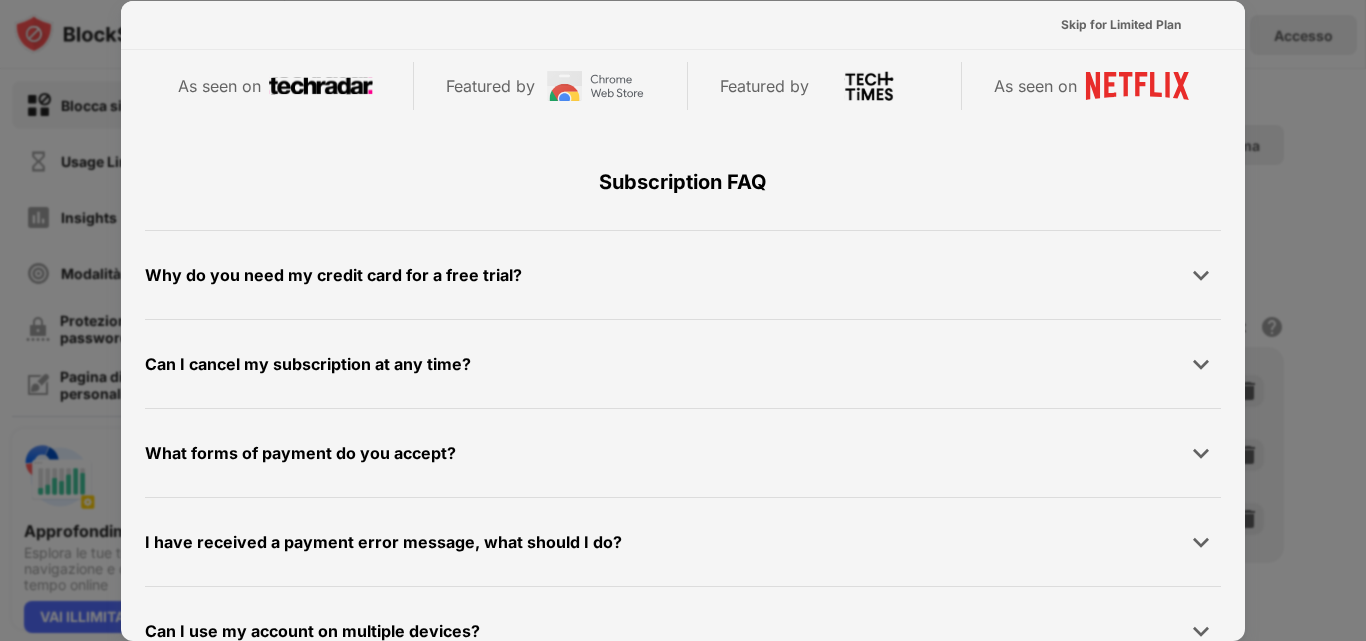 scroll, scrollTop: 975, scrollLeft: 0, axis: vertical 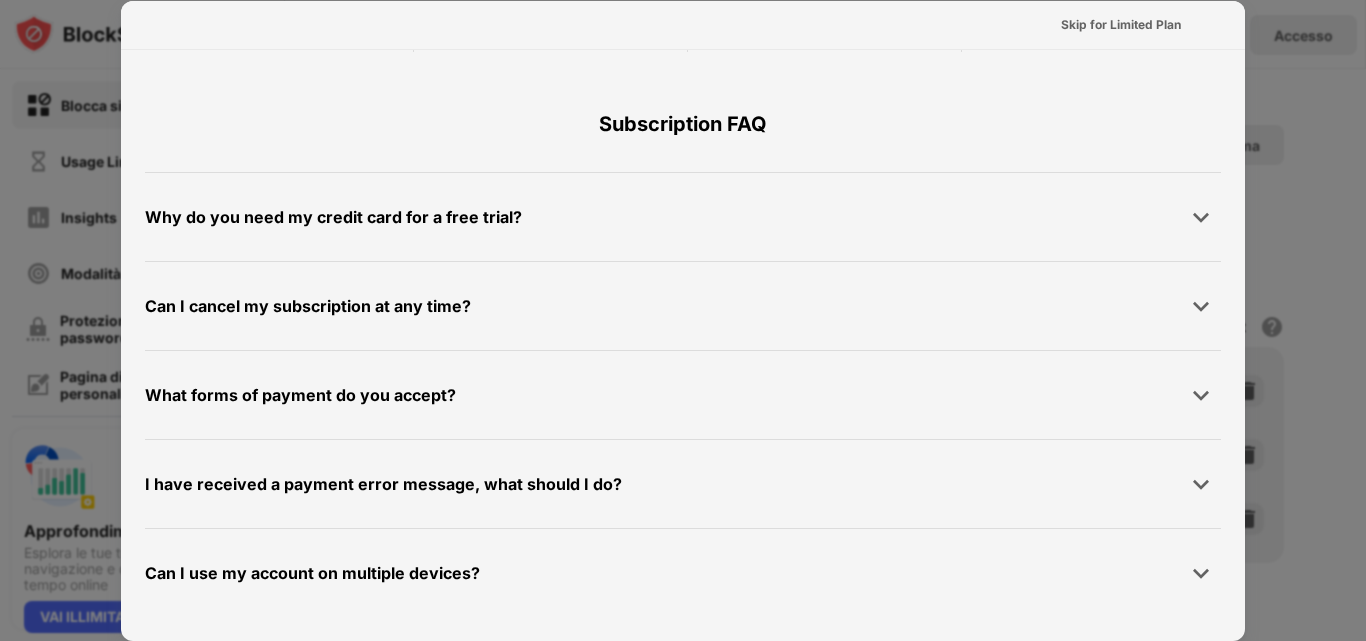 click at bounding box center [683, 320] 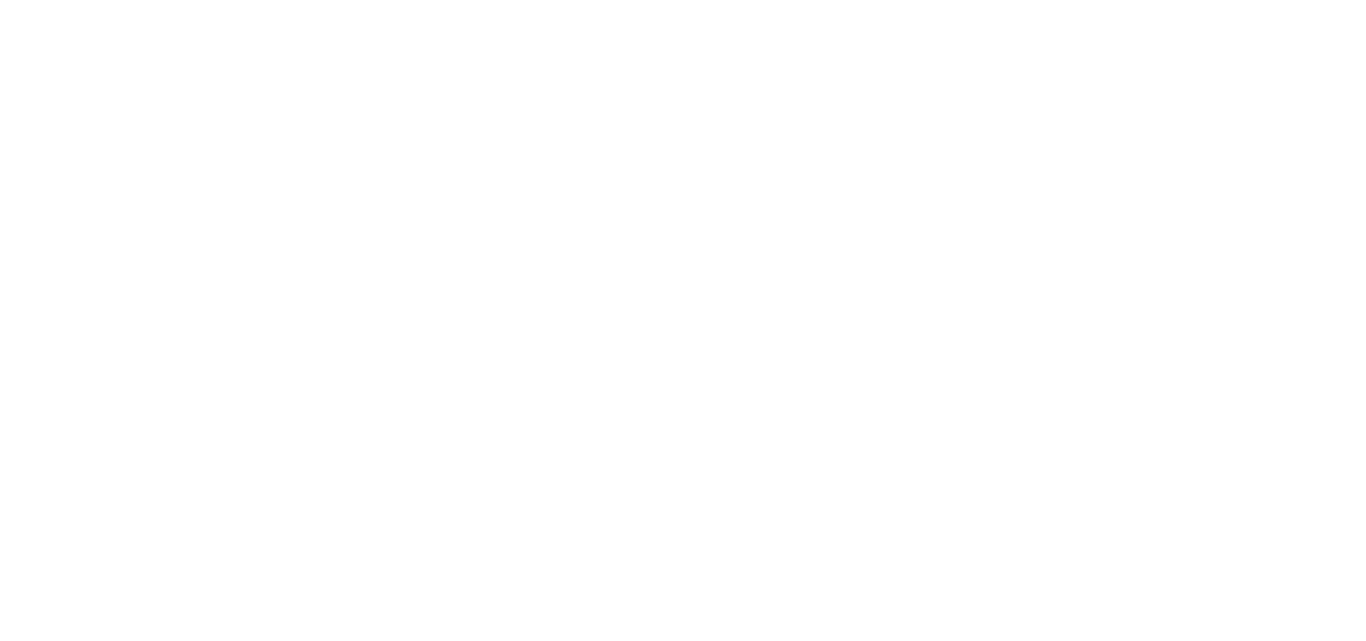 scroll, scrollTop: 0, scrollLeft: 0, axis: both 